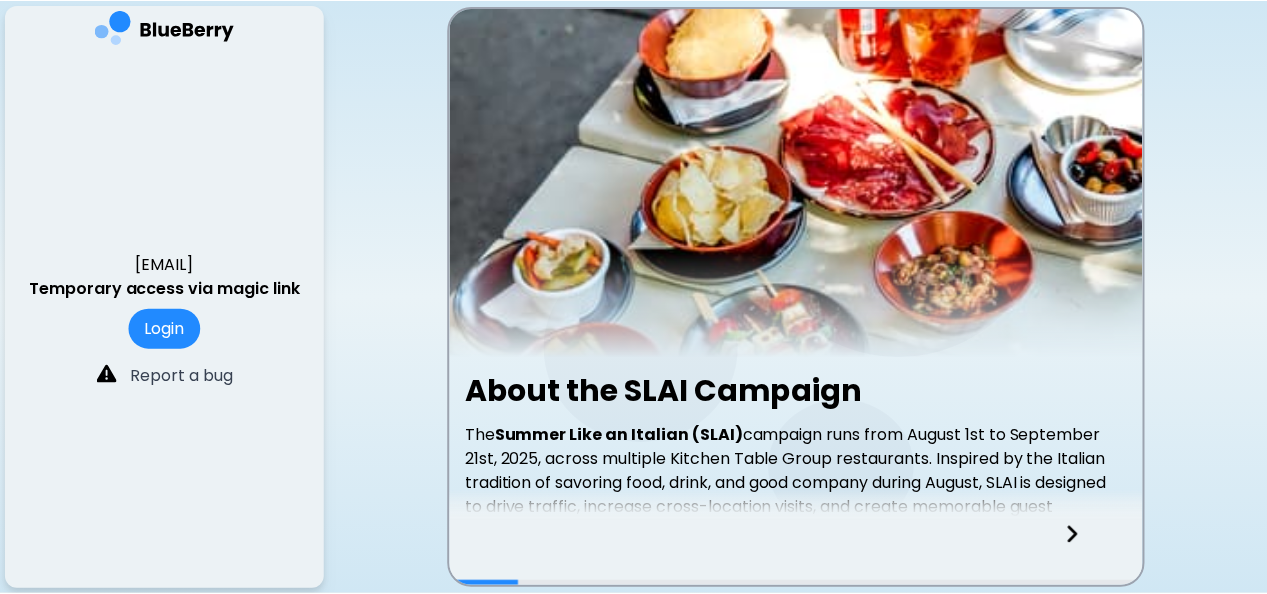 scroll, scrollTop: 0, scrollLeft: 0, axis: both 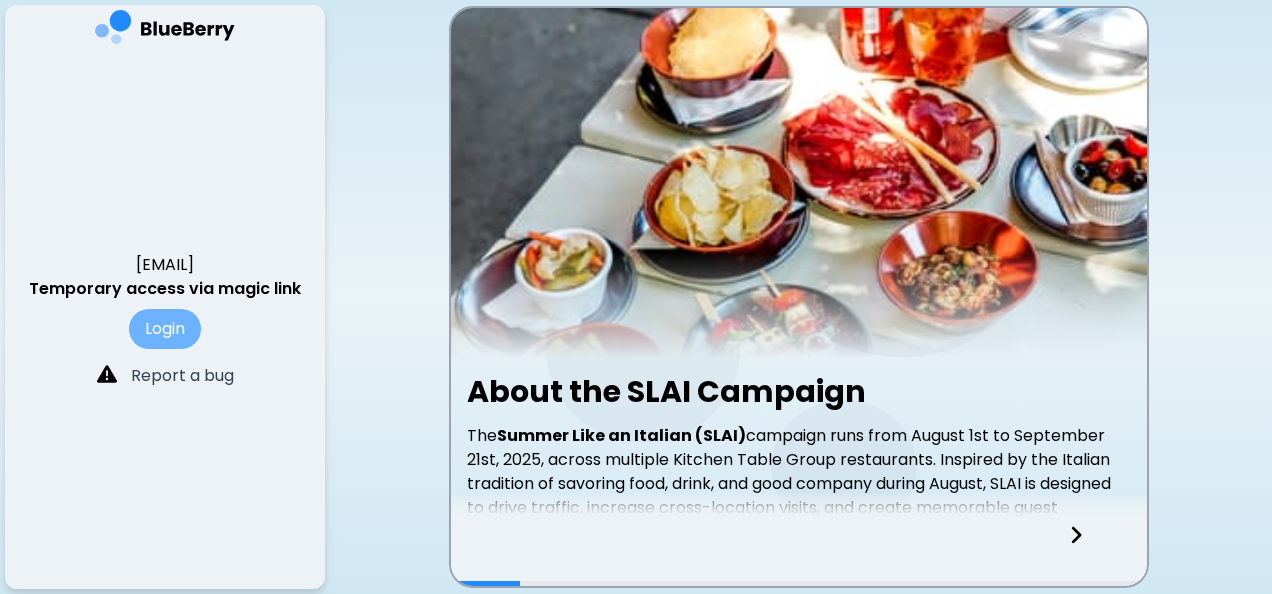 click on "Login" at bounding box center [165, 329] 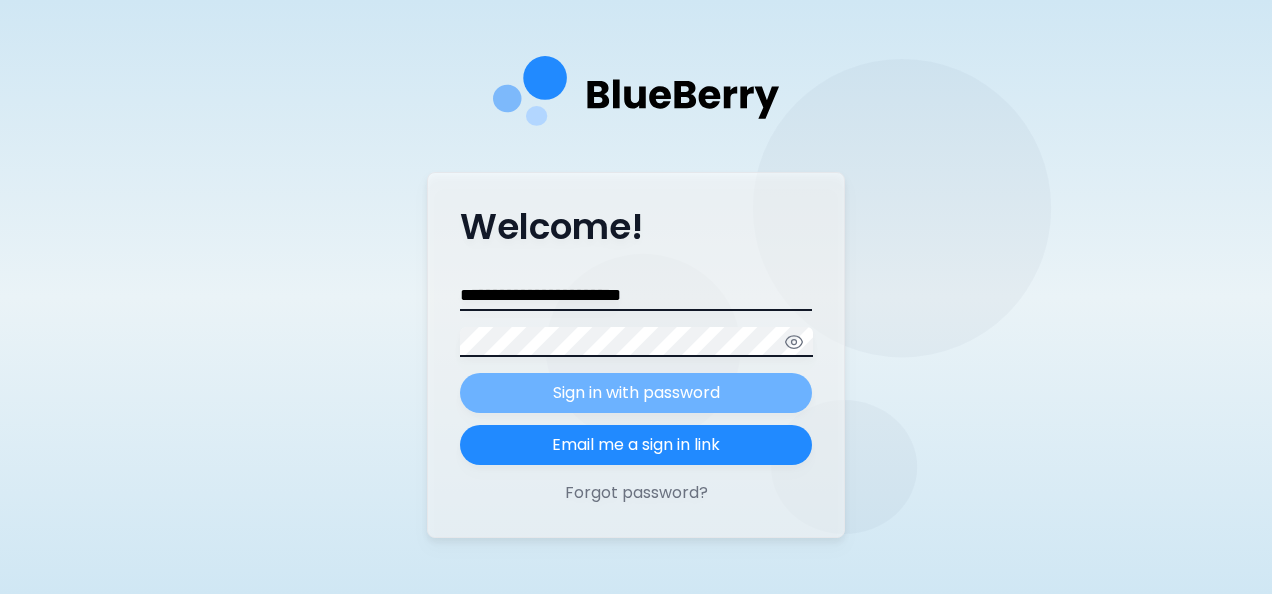 click on "Sign in with password" at bounding box center [636, 393] 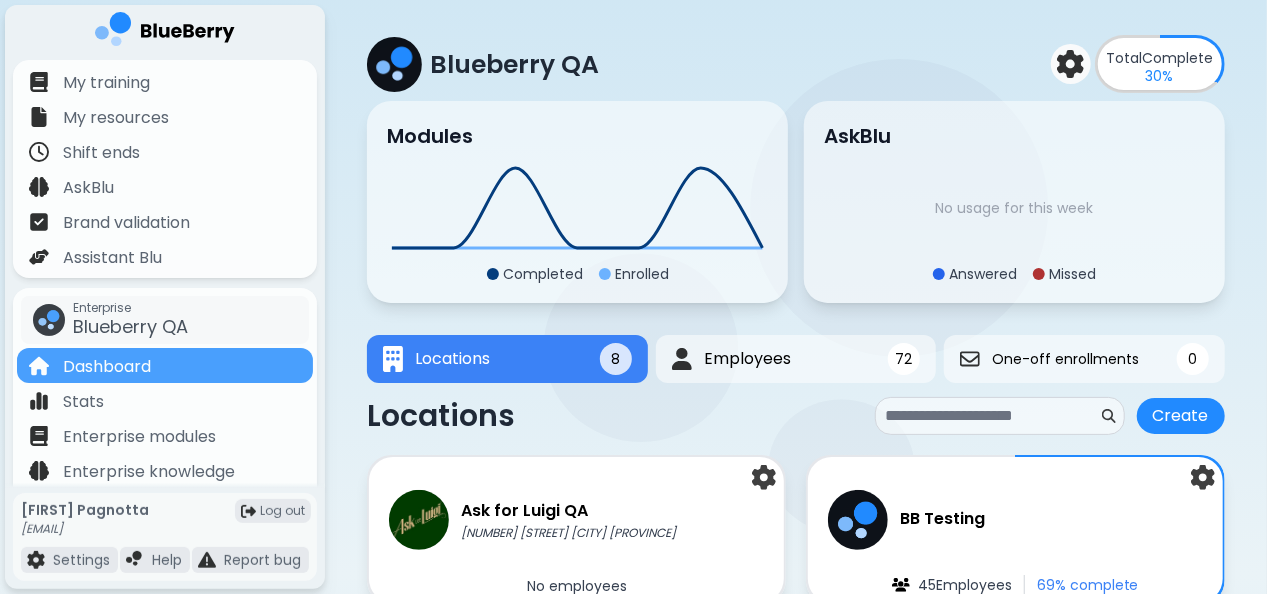 scroll, scrollTop: 0, scrollLeft: 0, axis: both 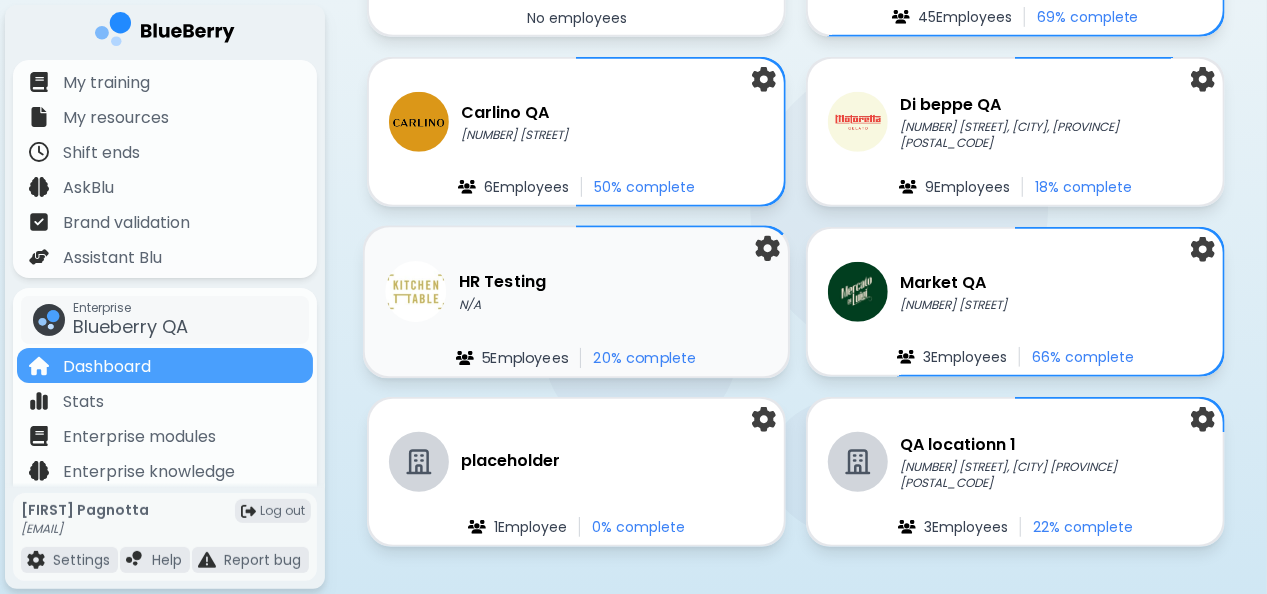 click on "HR Testing" at bounding box center (503, 282) 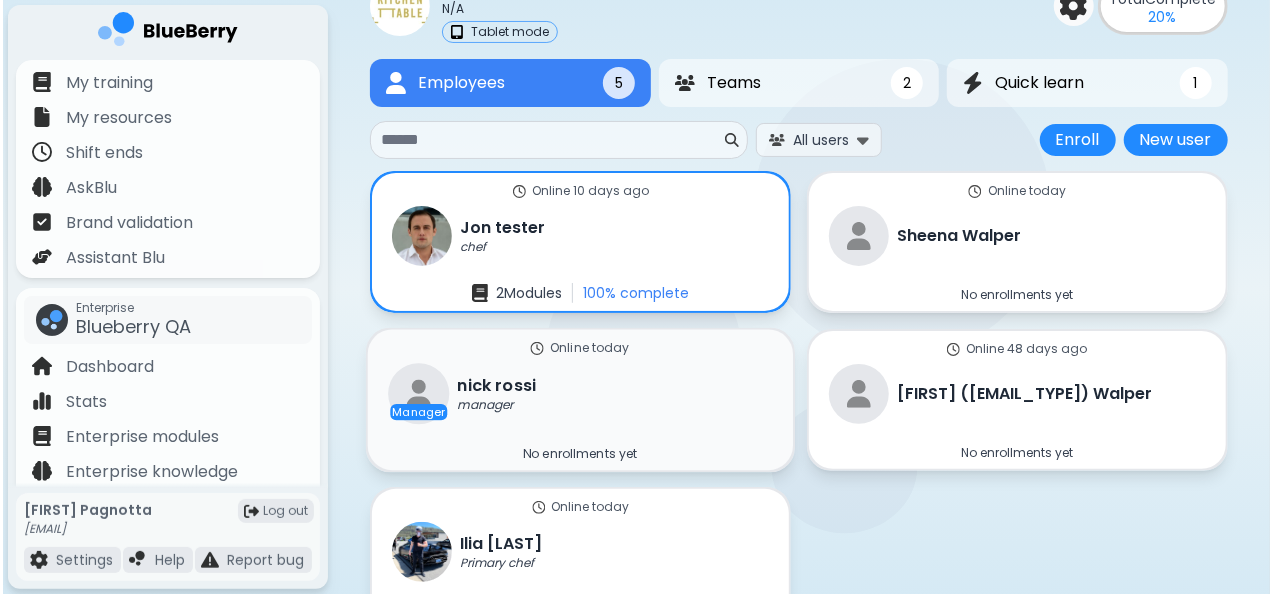 scroll, scrollTop: 0, scrollLeft: 0, axis: both 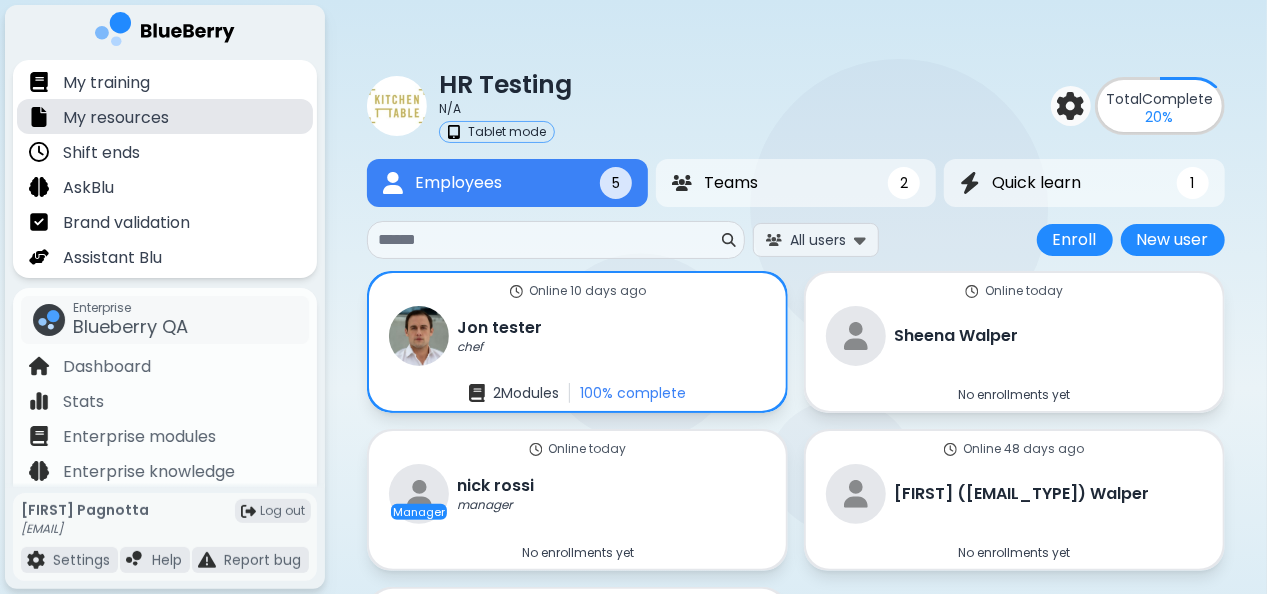 click on "My resources" at bounding box center [116, 118] 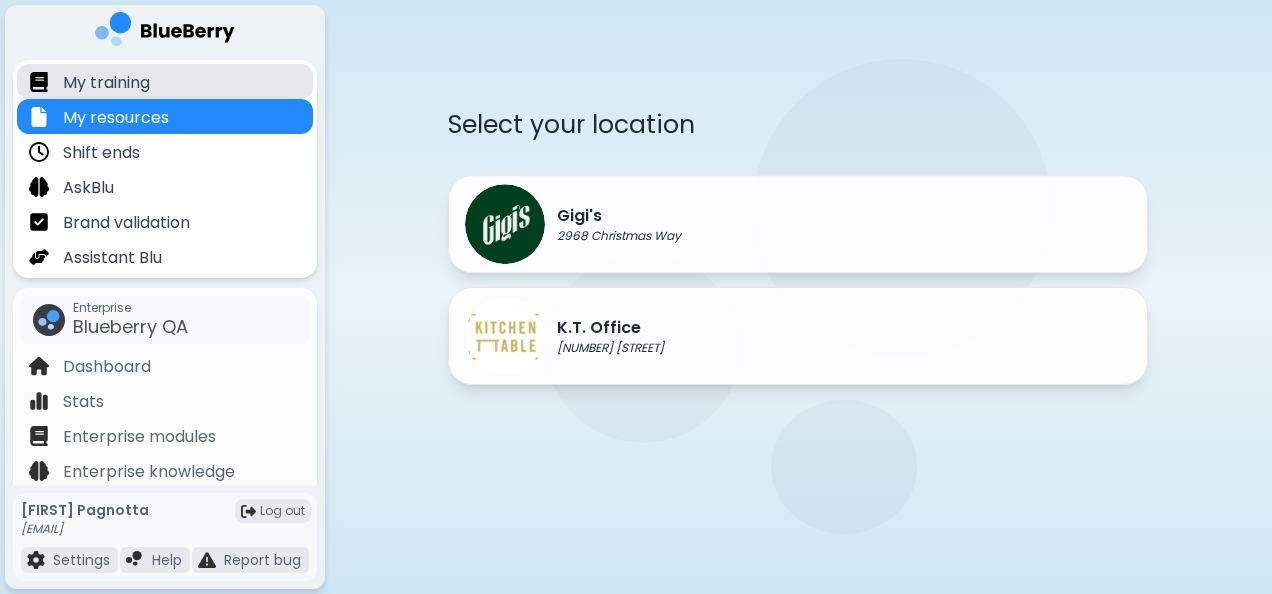 click on "My training" at bounding box center [106, 83] 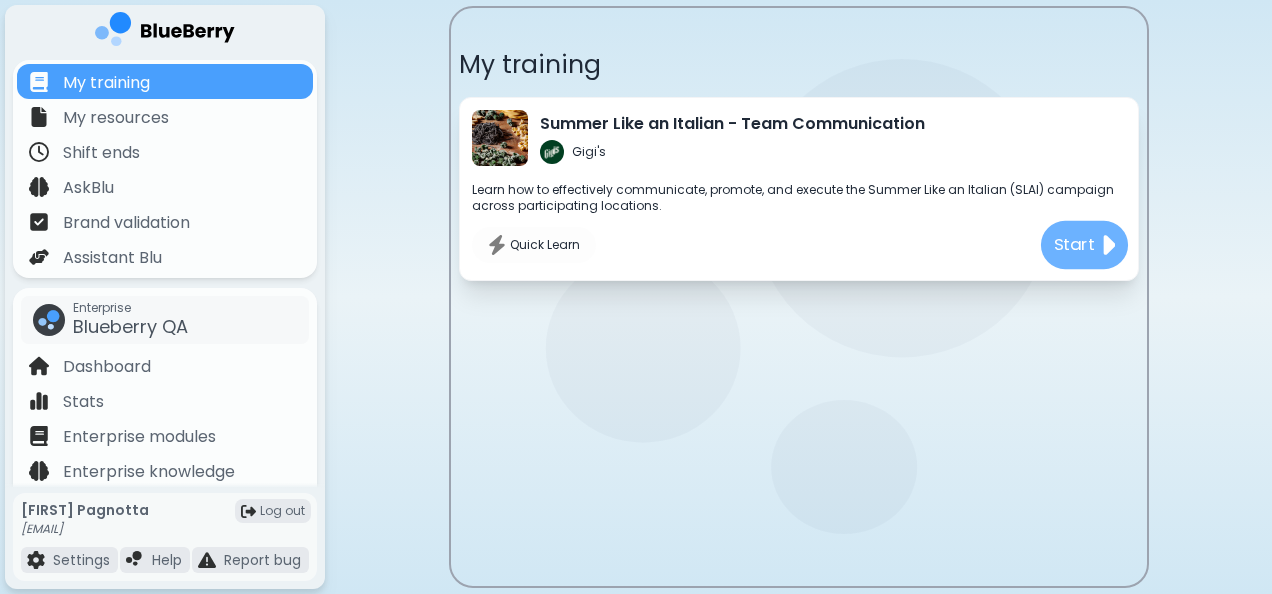 click on "Start" at bounding box center [1074, 244] 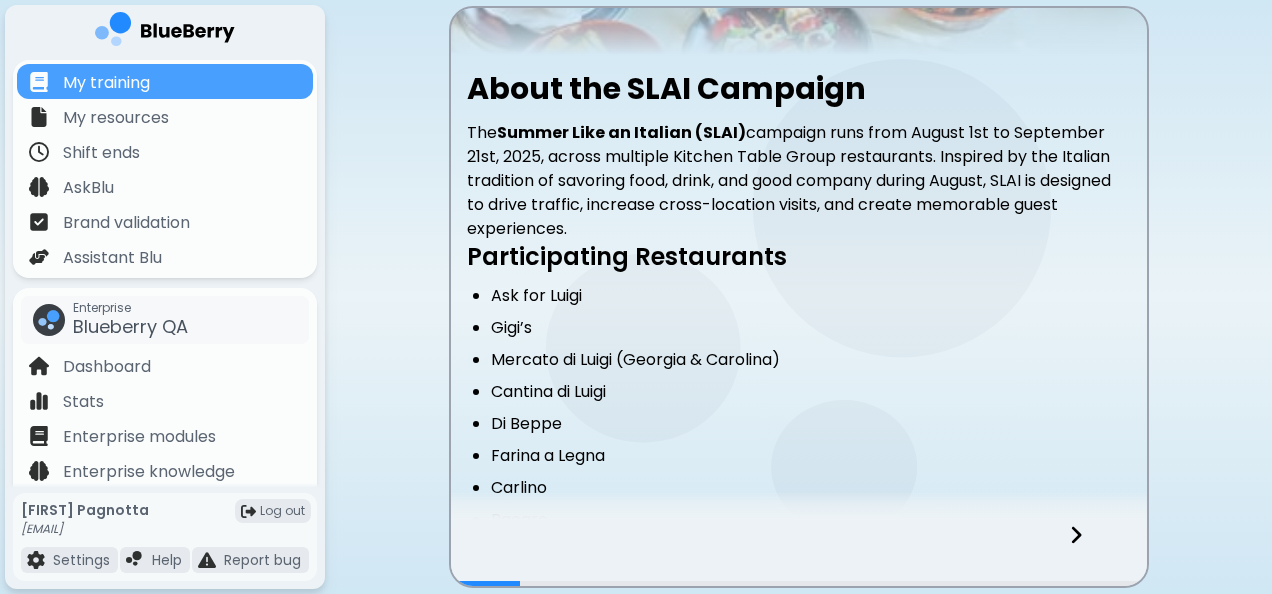 scroll, scrollTop: 200, scrollLeft: 0, axis: vertical 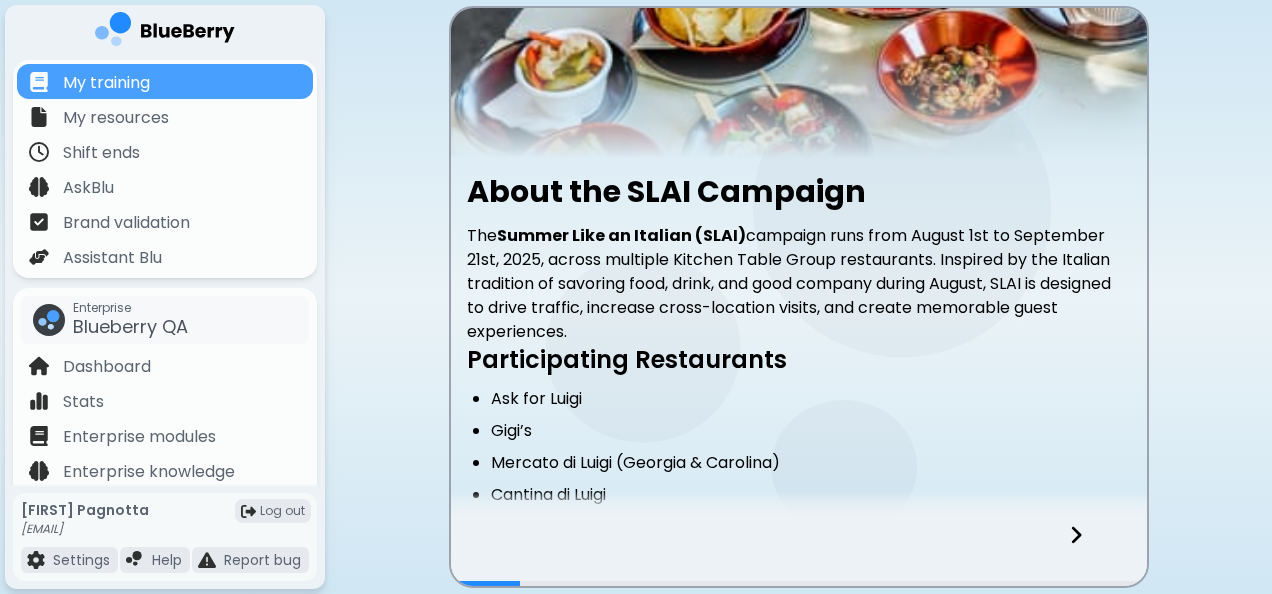click 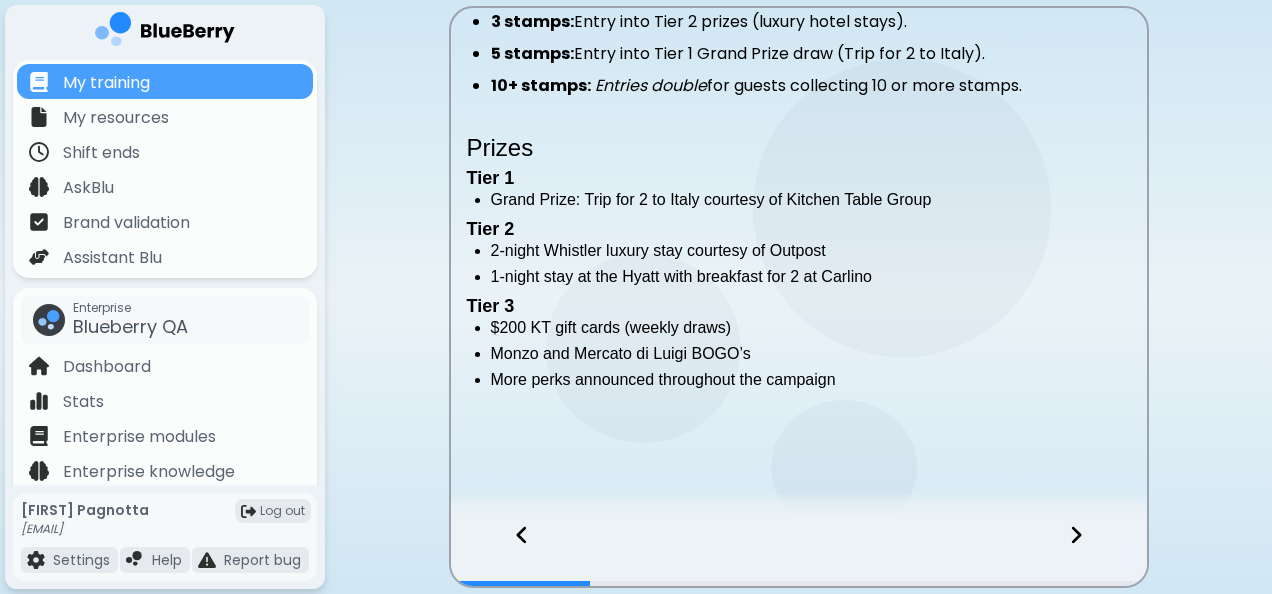 scroll, scrollTop: 682, scrollLeft: 0, axis: vertical 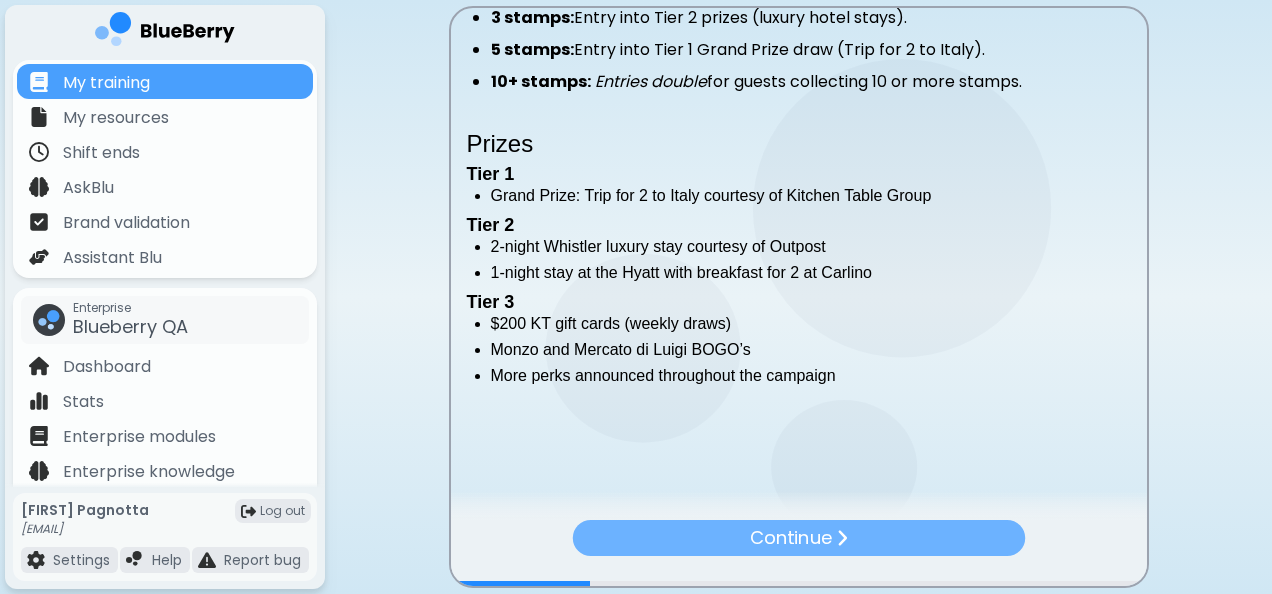 click on "Continue" at bounding box center (798, 538) 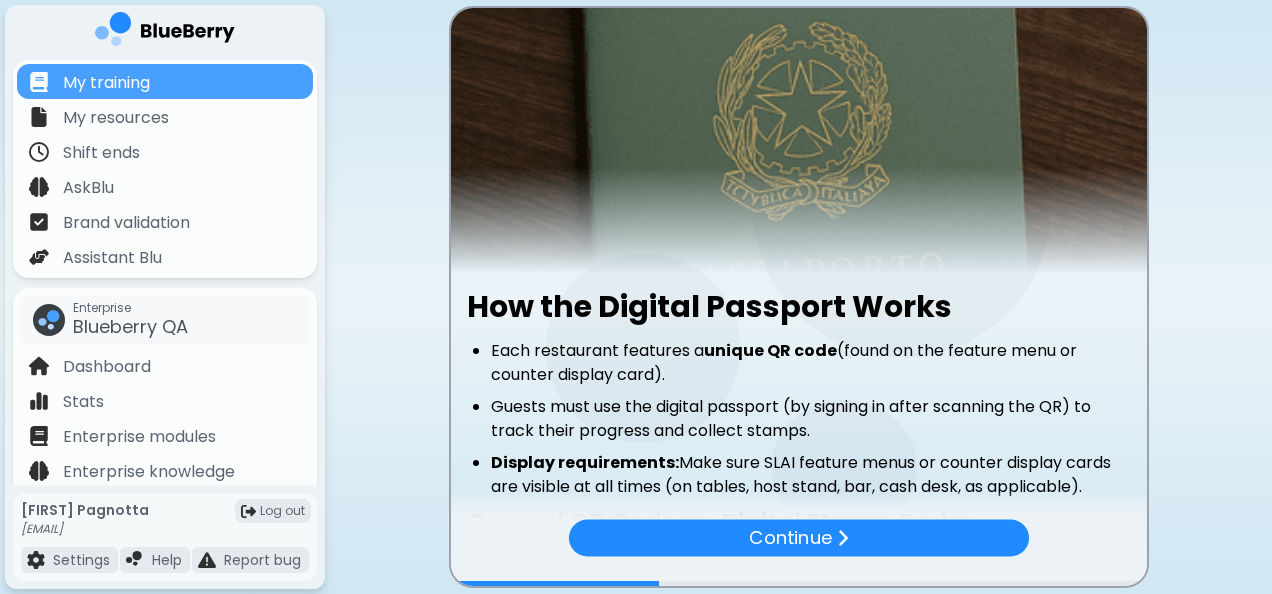 scroll, scrollTop: 355, scrollLeft: 0, axis: vertical 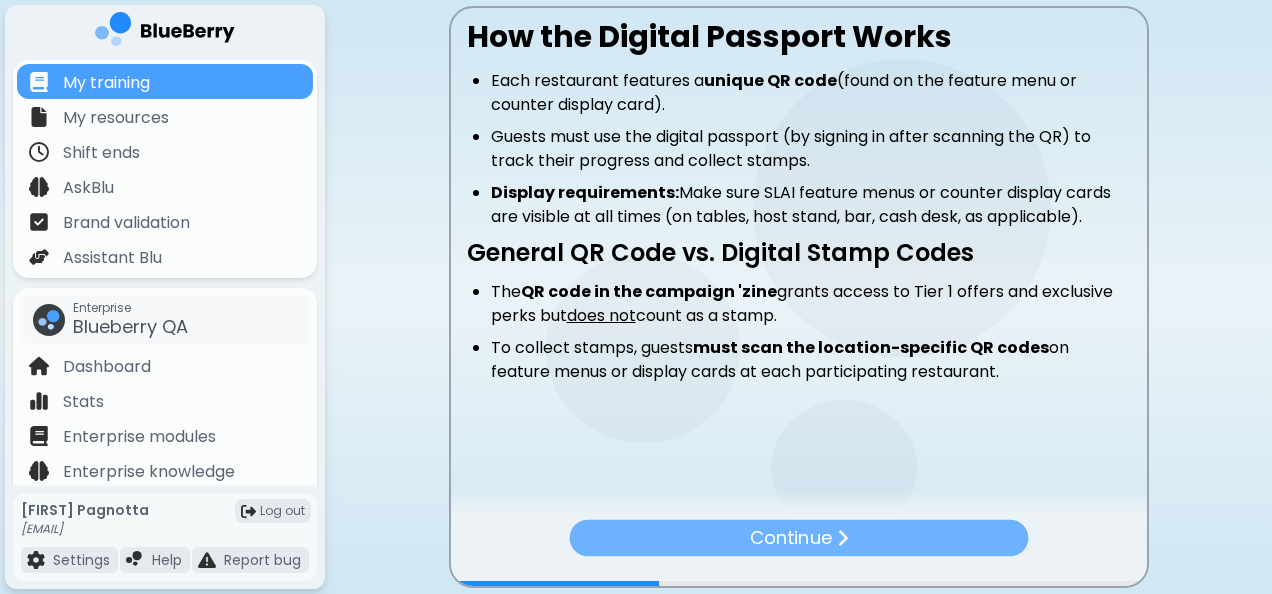 click on "Continue" at bounding box center (798, 538) 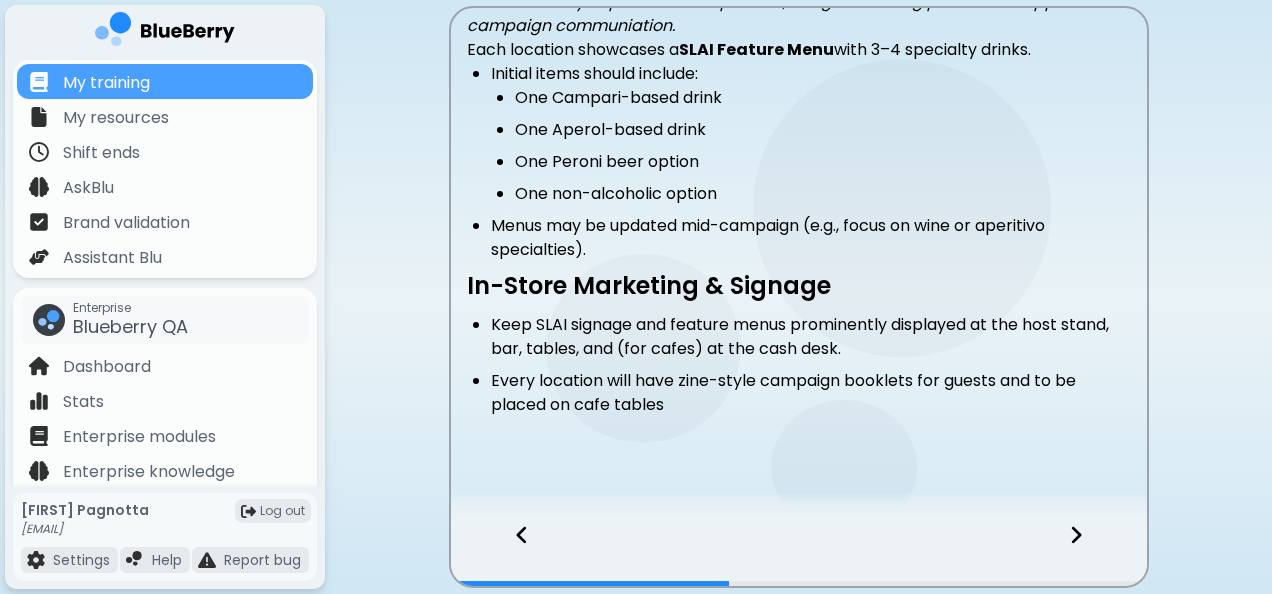 scroll, scrollTop: 491, scrollLeft: 0, axis: vertical 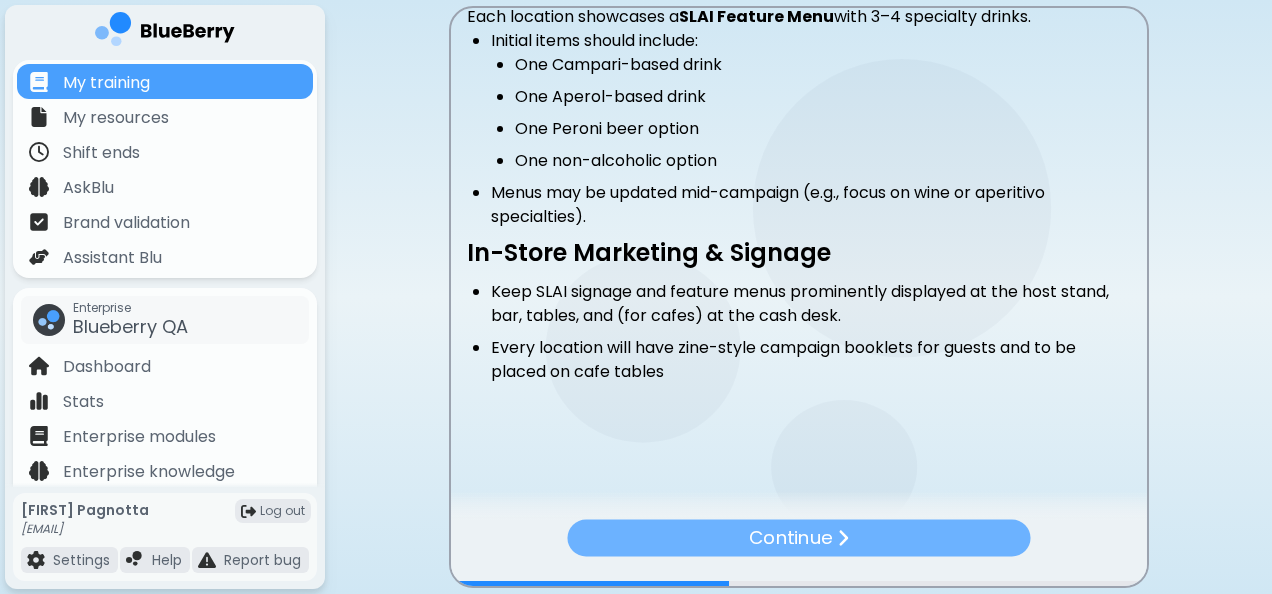 click on "Continue" at bounding box center (790, 538) 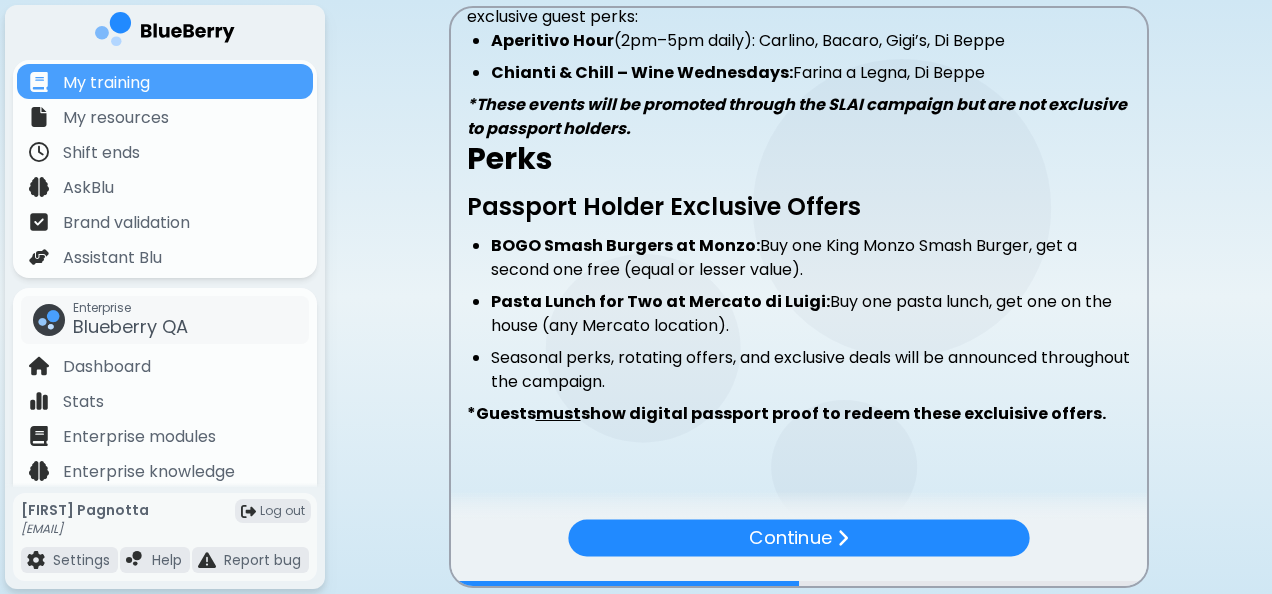 scroll, scrollTop: 477, scrollLeft: 0, axis: vertical 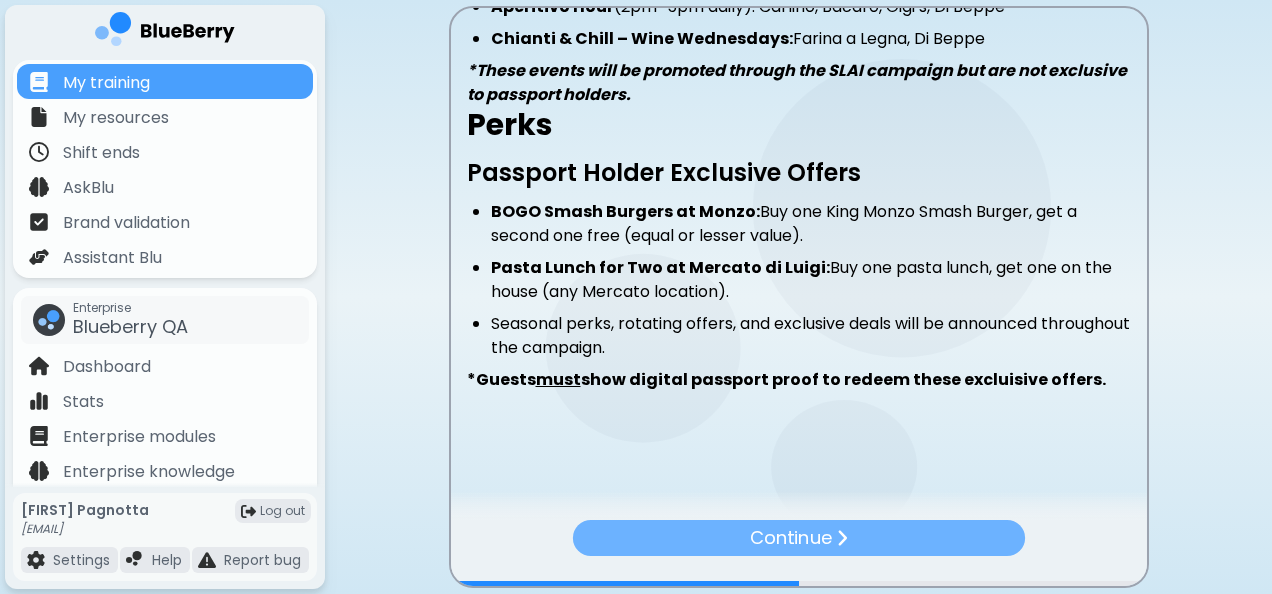 click on "Continue" at bounding box center (790, 538) 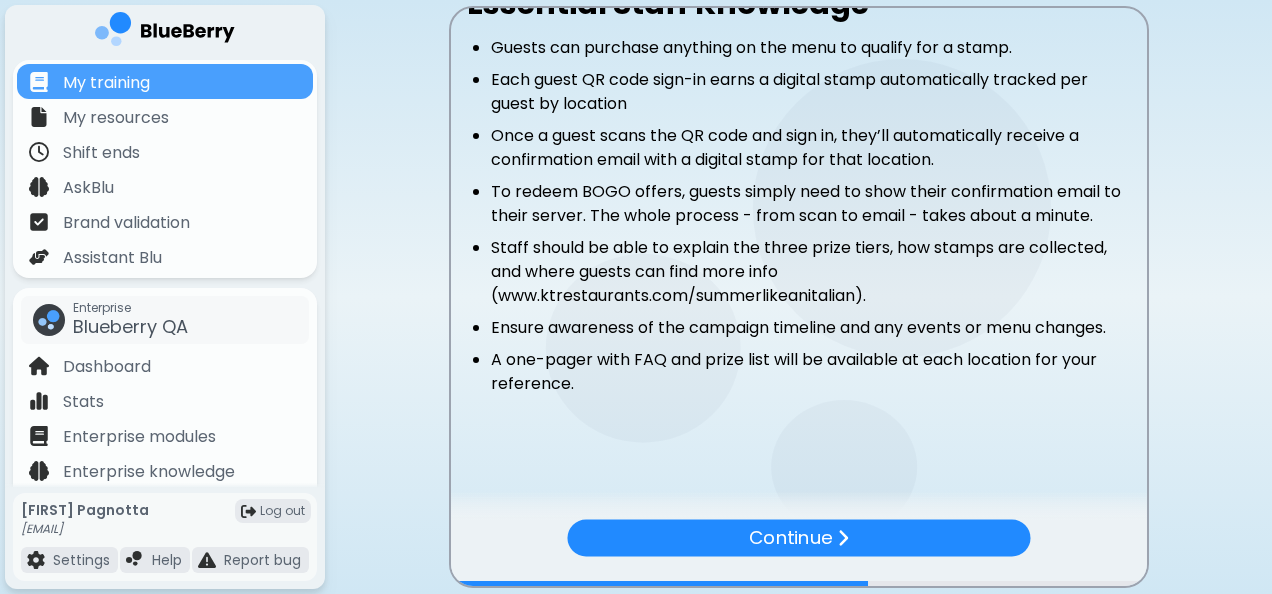 scroll, scrollTop: 400, scrollLeft: 0, axis: vertical 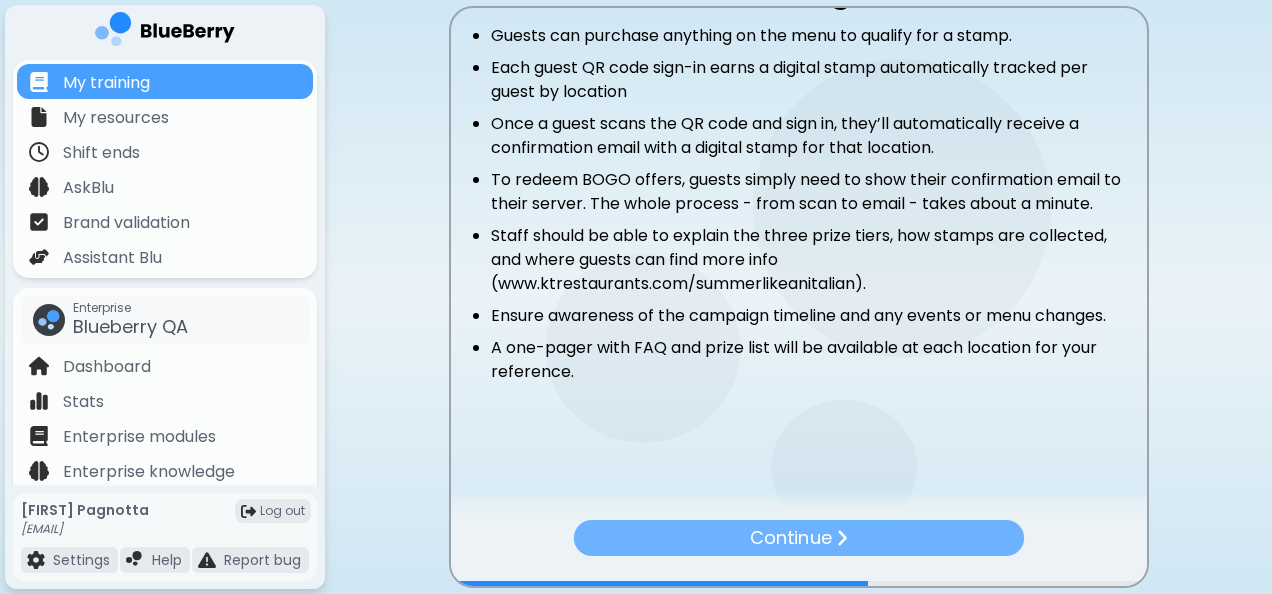 click on "Continue" at bounding box center (790, 538) 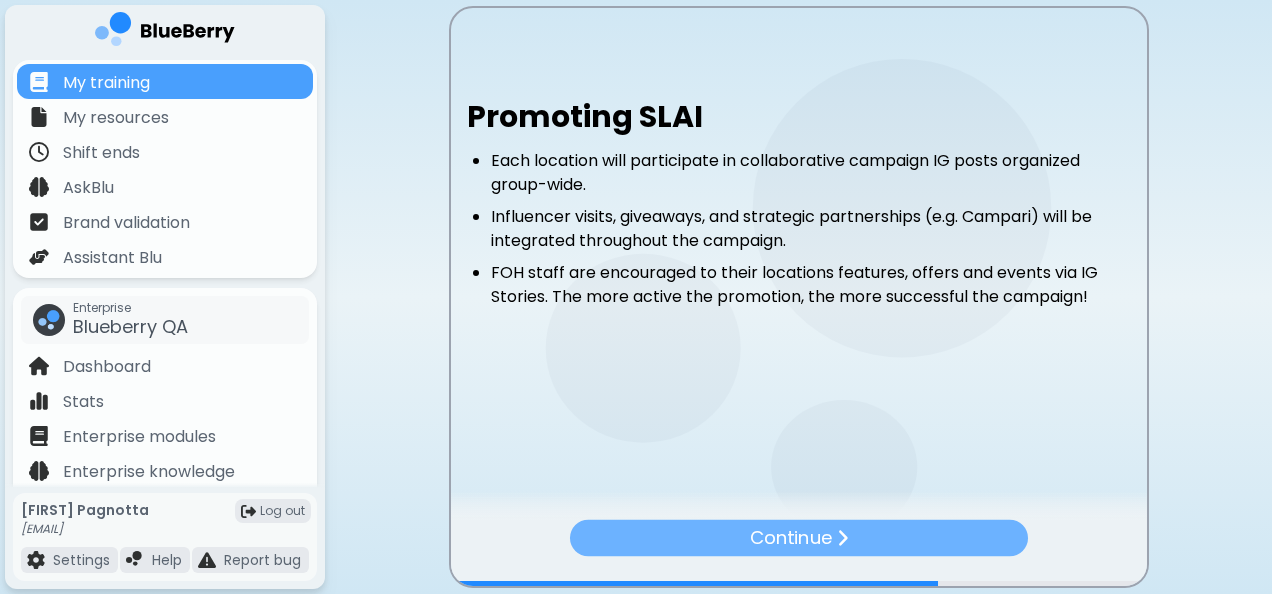 click on "Continue" at bounding box center (790, 538) 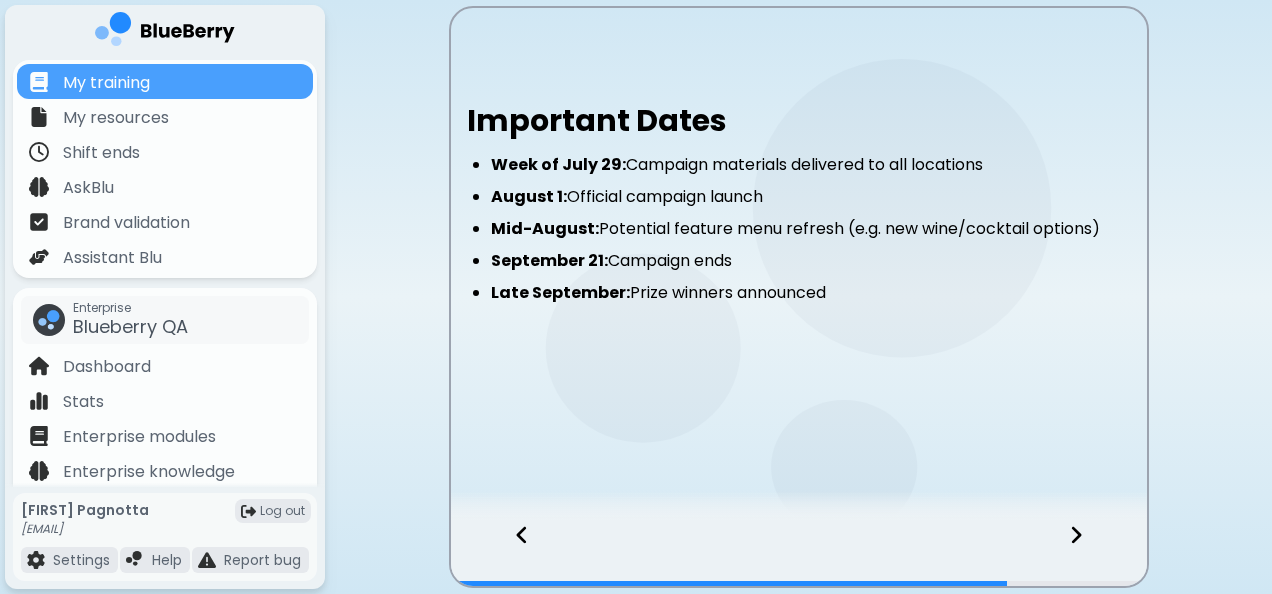 click 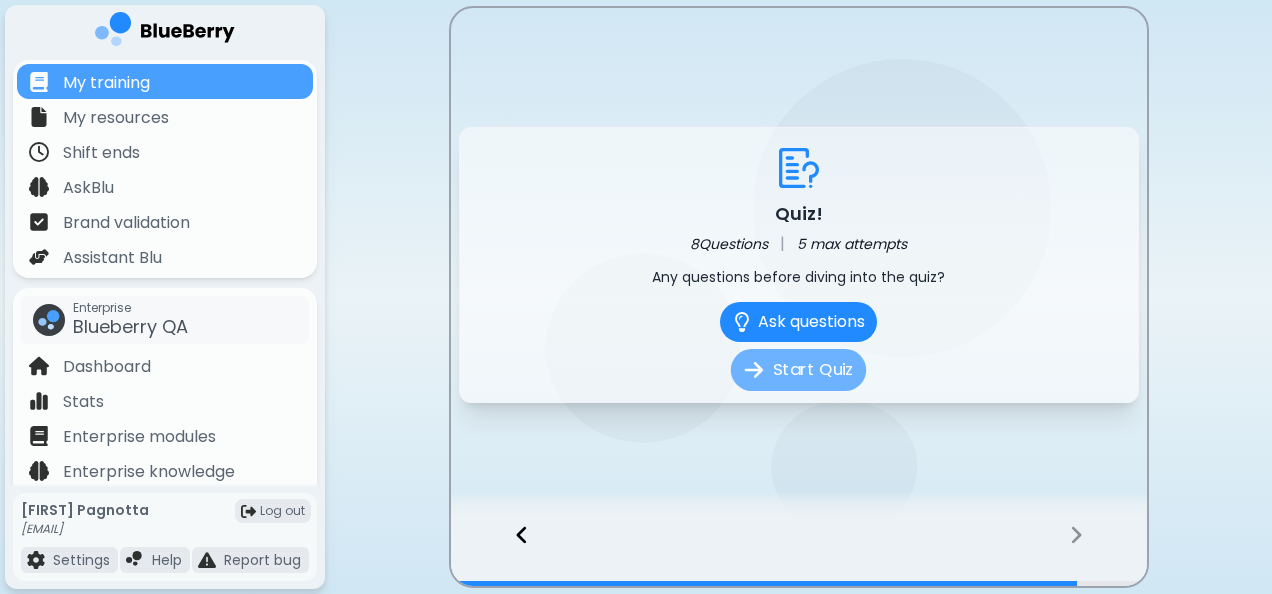 click on "Start Quiz" at bounding box center [798, 370] 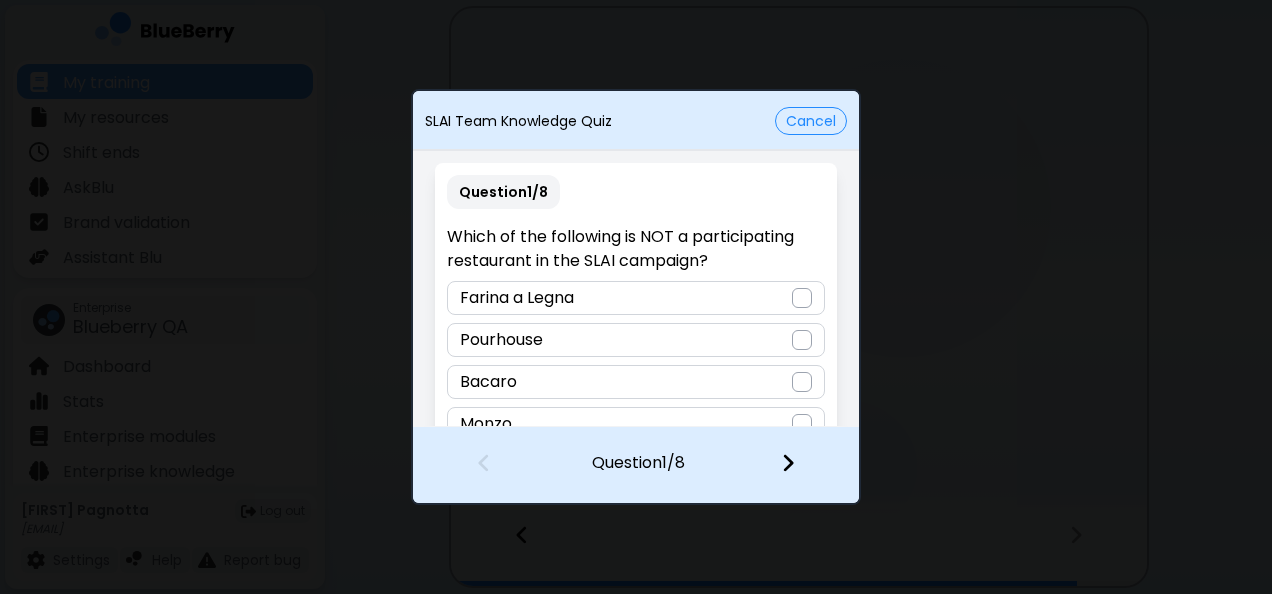 click at bounding box center [802, 340] 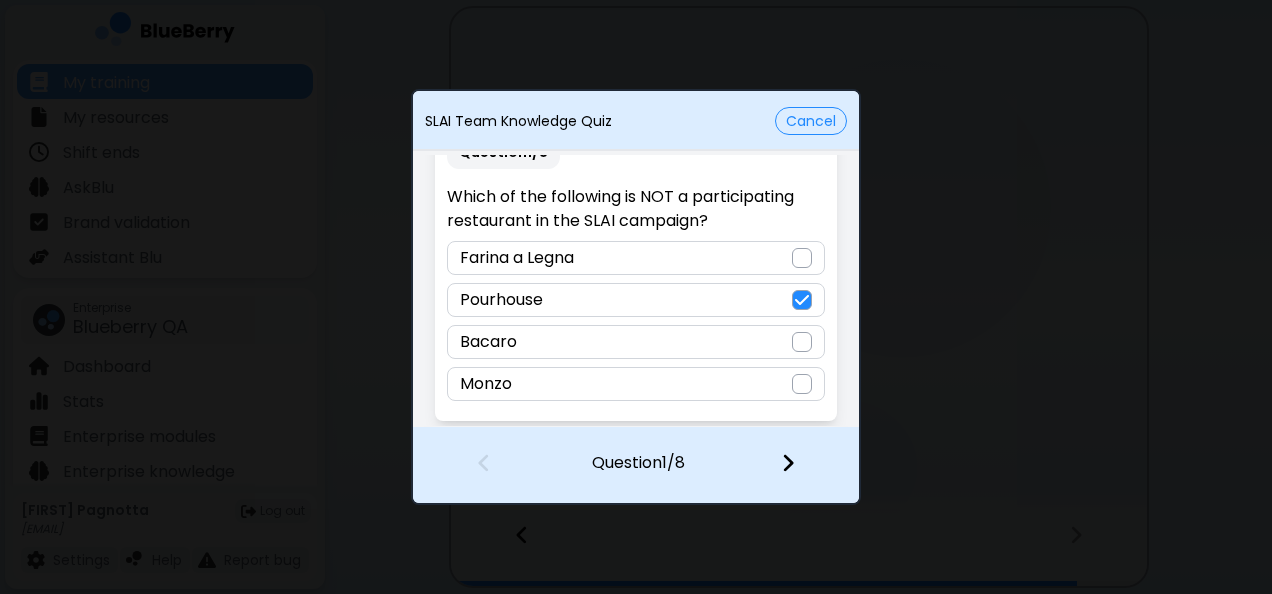 scroll, scrollTop: 40, scrollLeft: 0, axis: vertical 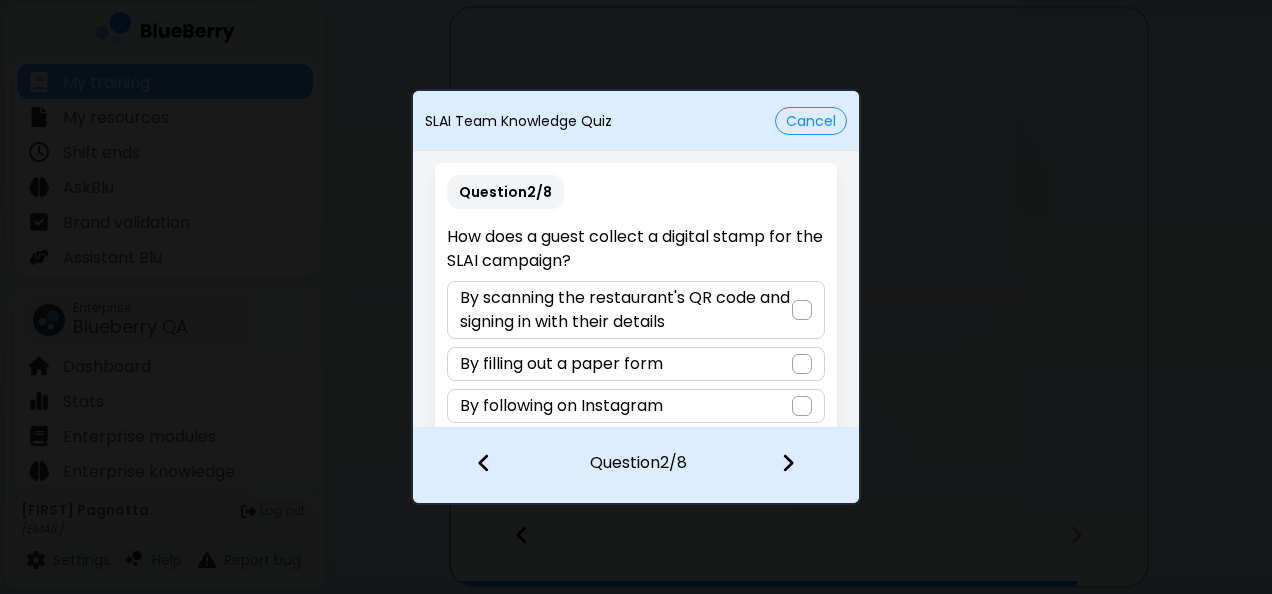 click at bounding box center (802, 310) 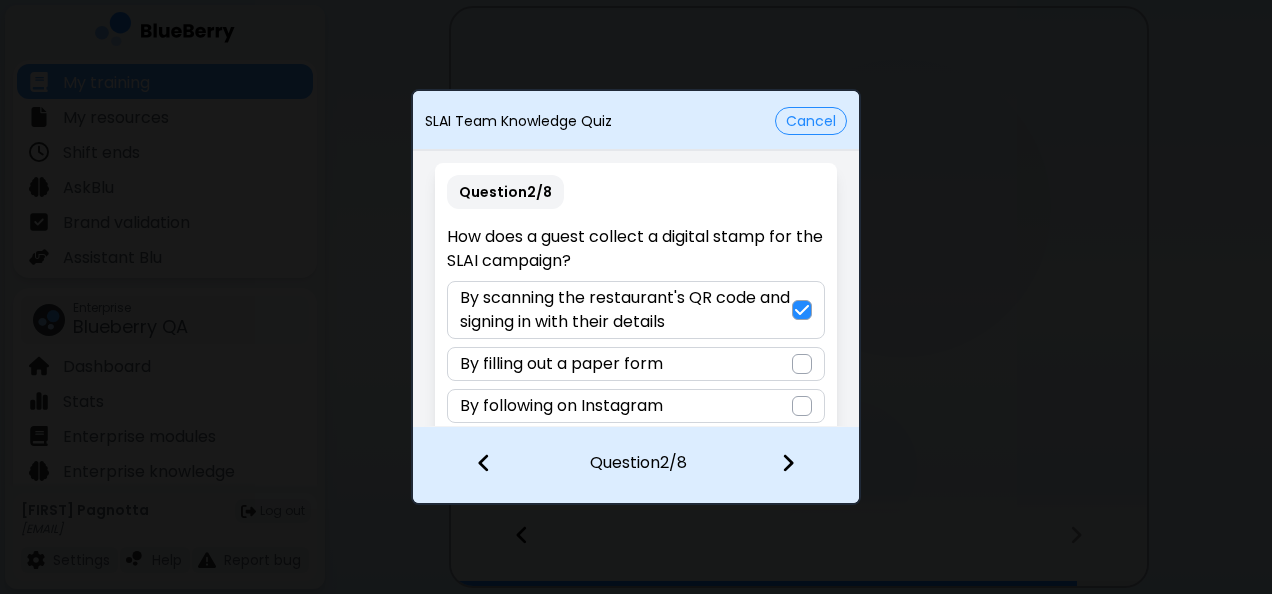 click at bounding box center (800, 465) 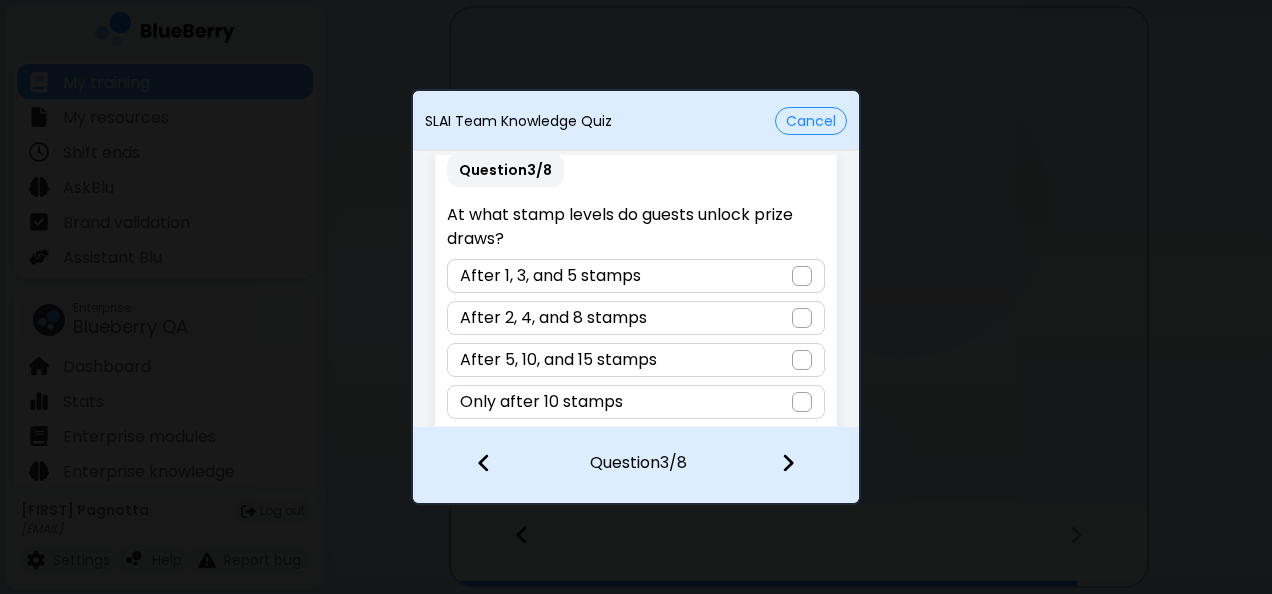 scroll, scrollTop: 40, scrollLeft: 0, axis: vertical 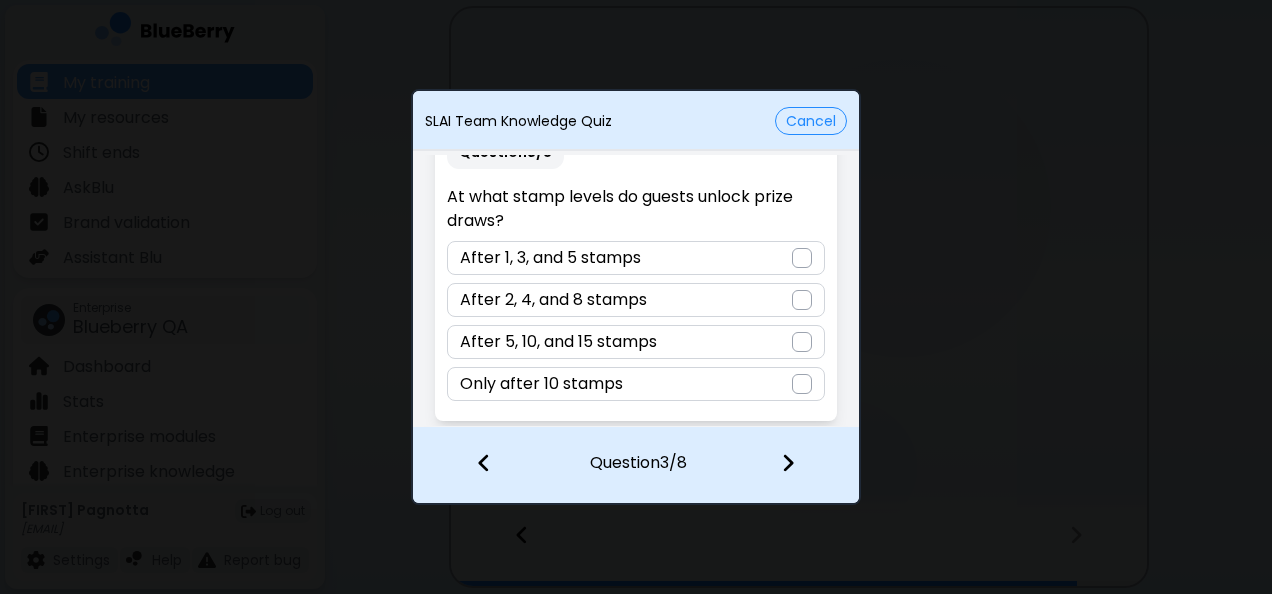 click at bounding box center (802, 342) 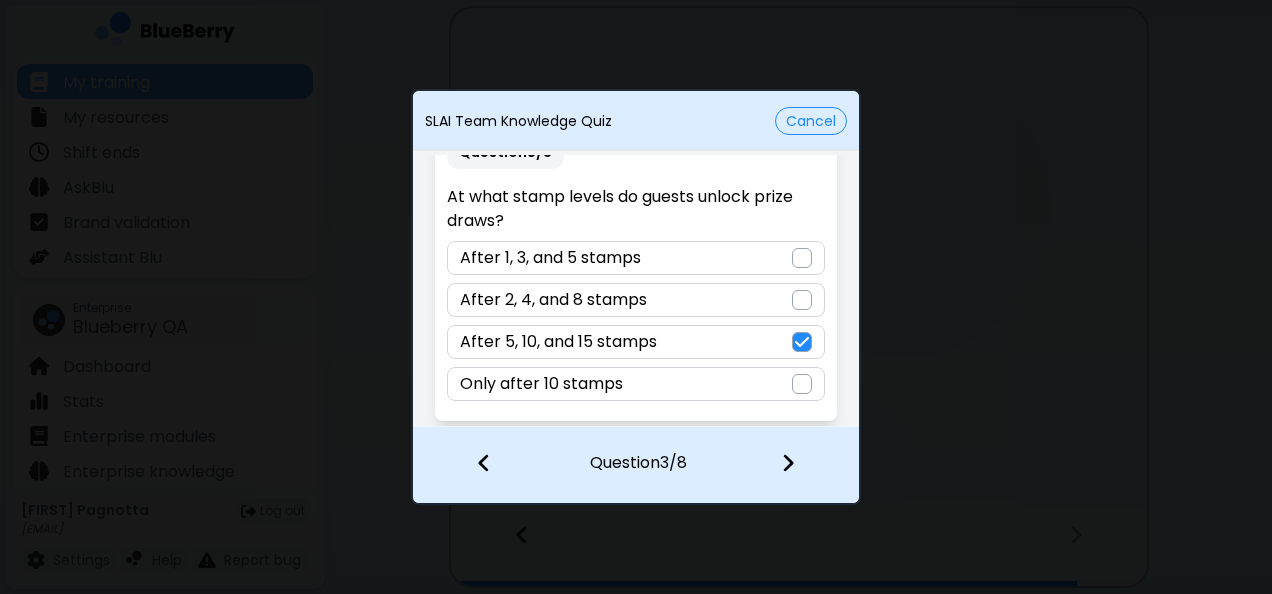 click at bounding box center [788, 463] 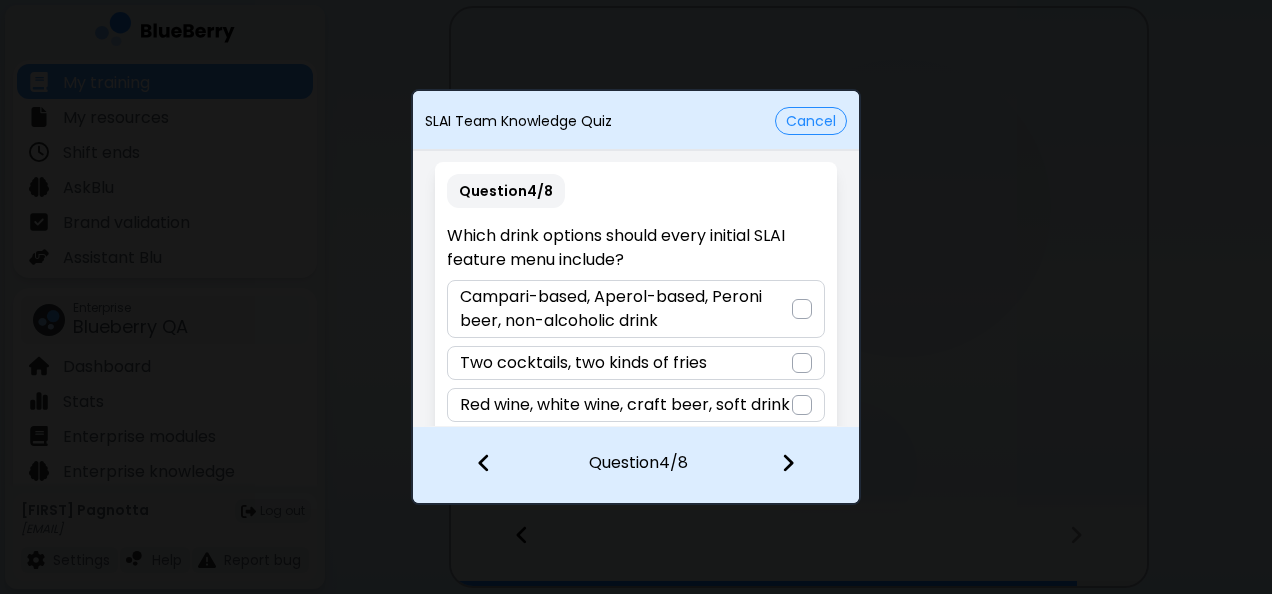 scroll, scrollTop: 0, scrollLeft: 0, axis: both 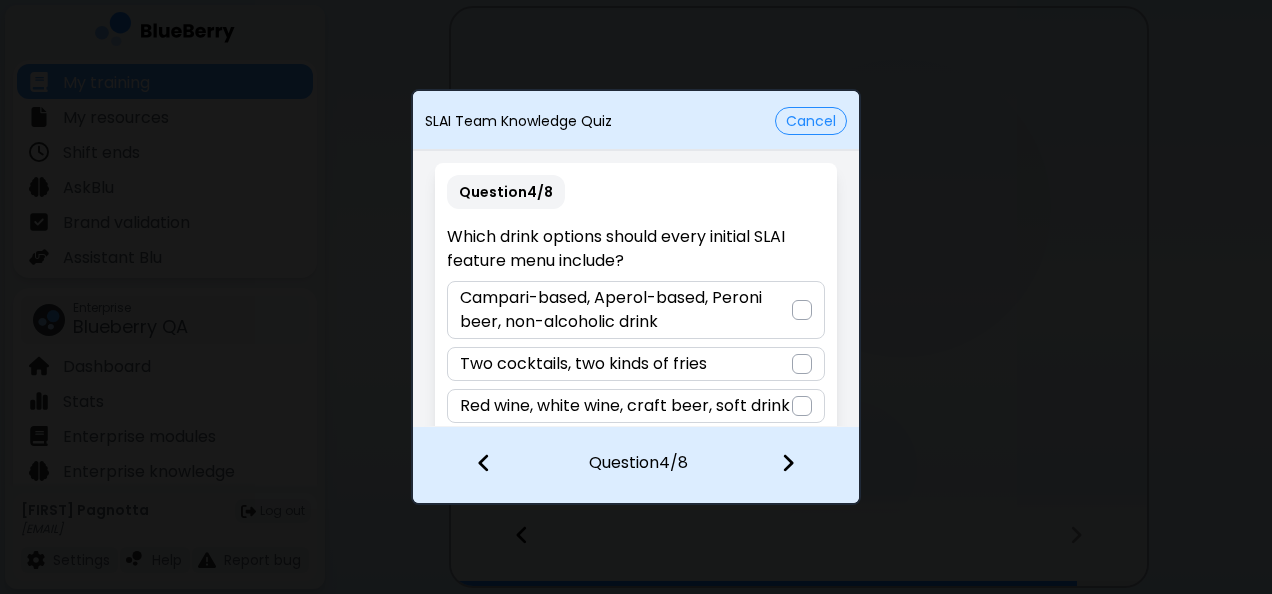 click at bounding box center (802, 310) 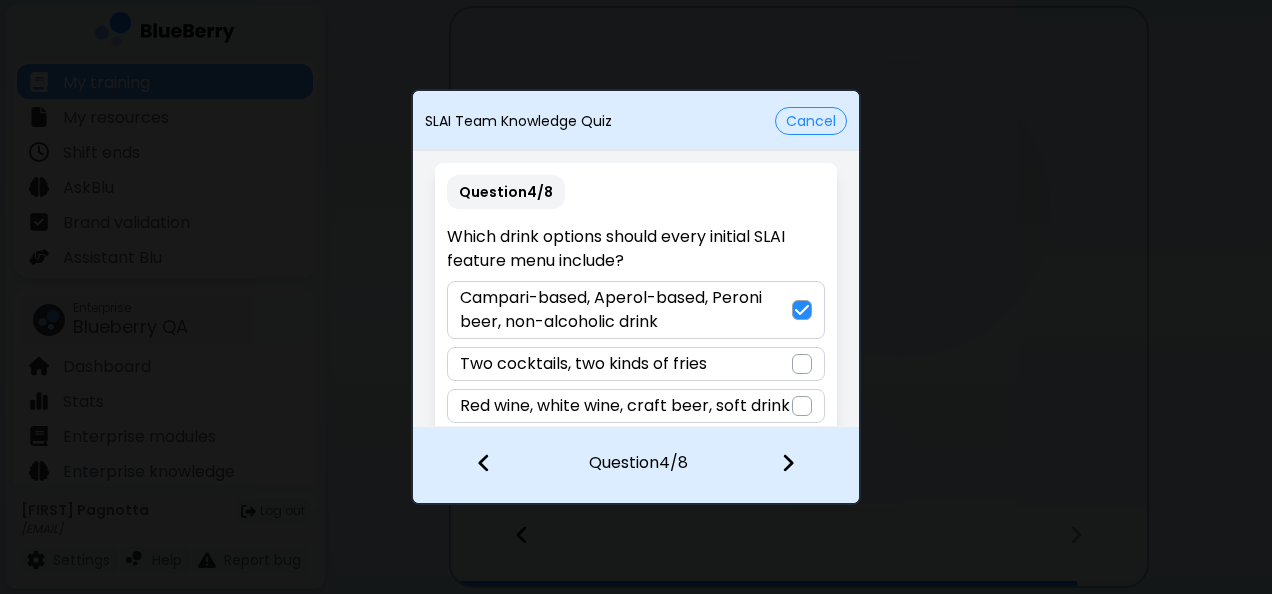click at bounding box center (788, 463) 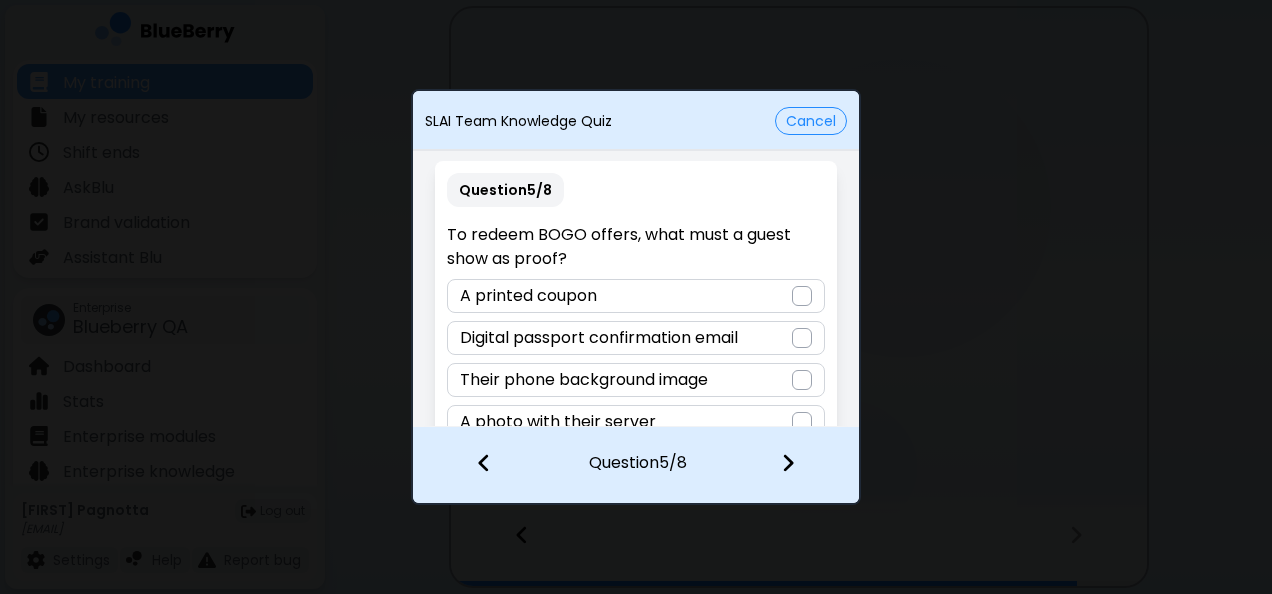 scroll, scrollTop: 0, scrollLeft: 0, axis: both 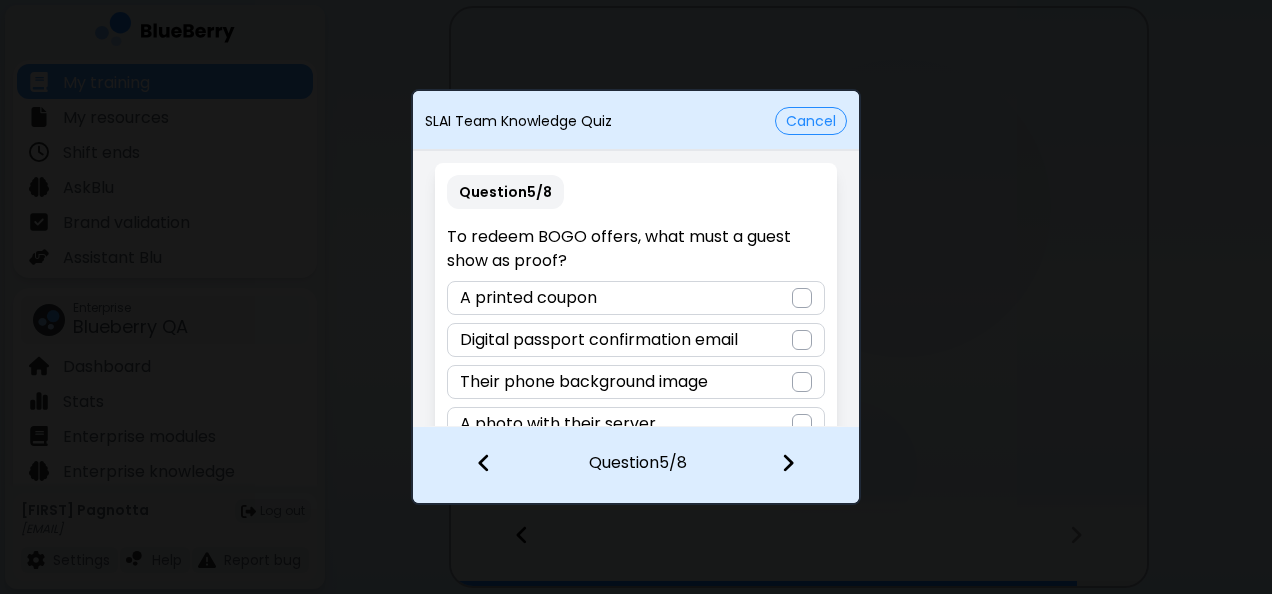 click at bounding box center [802, 340] 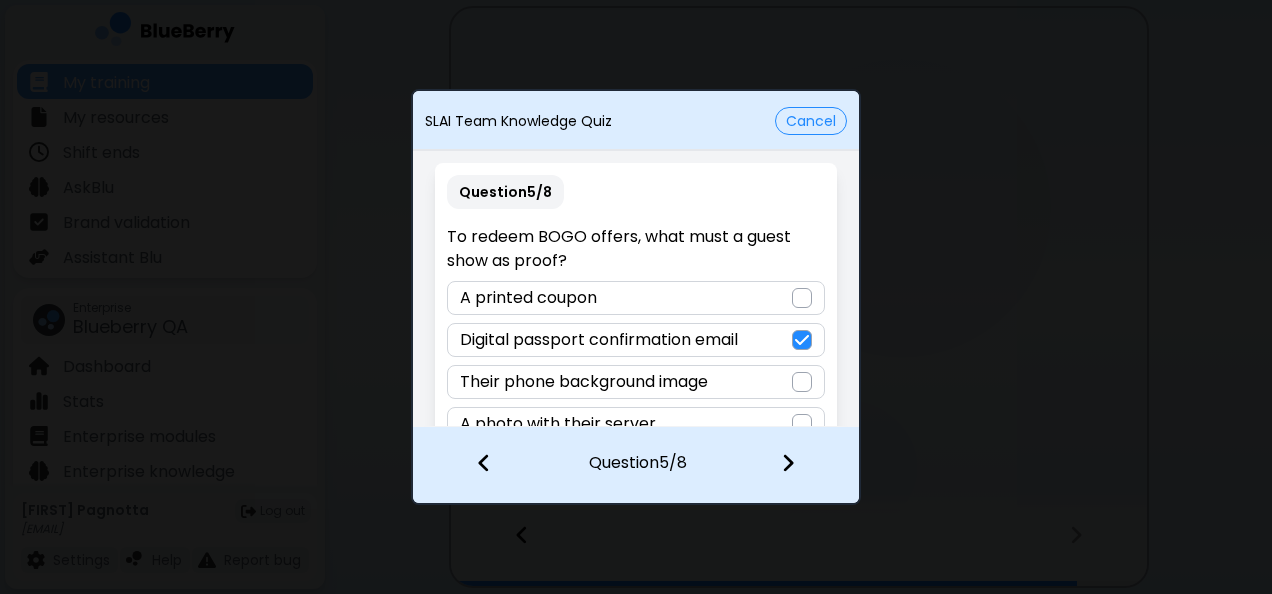 click at bounding box center [800, 465] 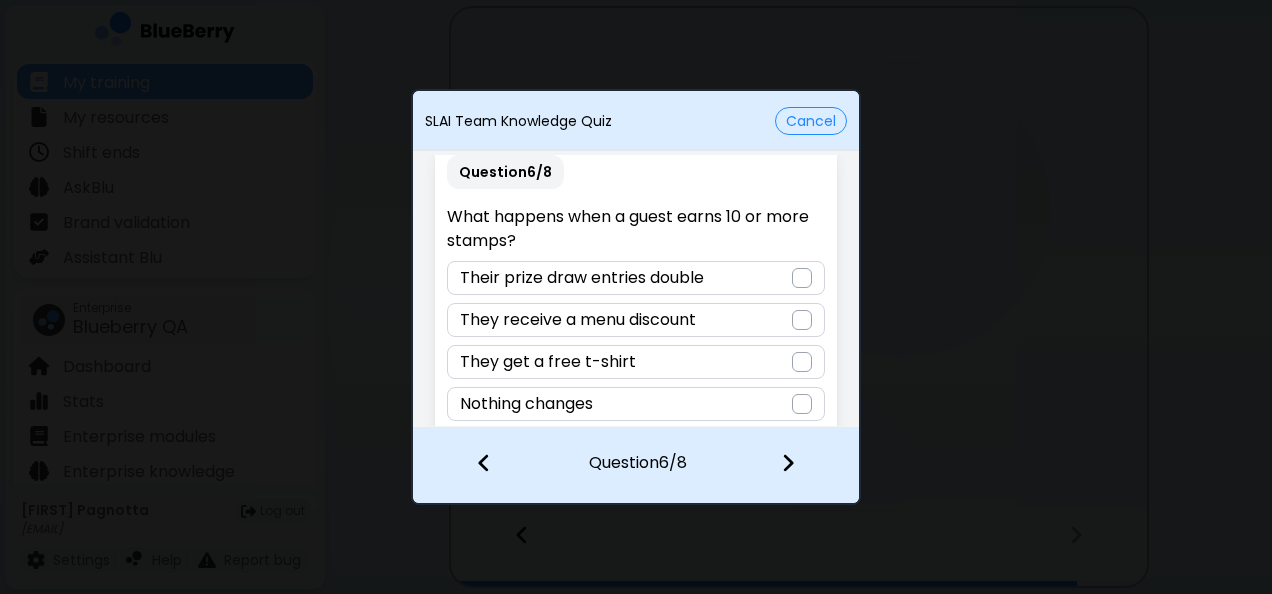 scroll, scrollTop: 0, scrollLeft: 0, axis: both 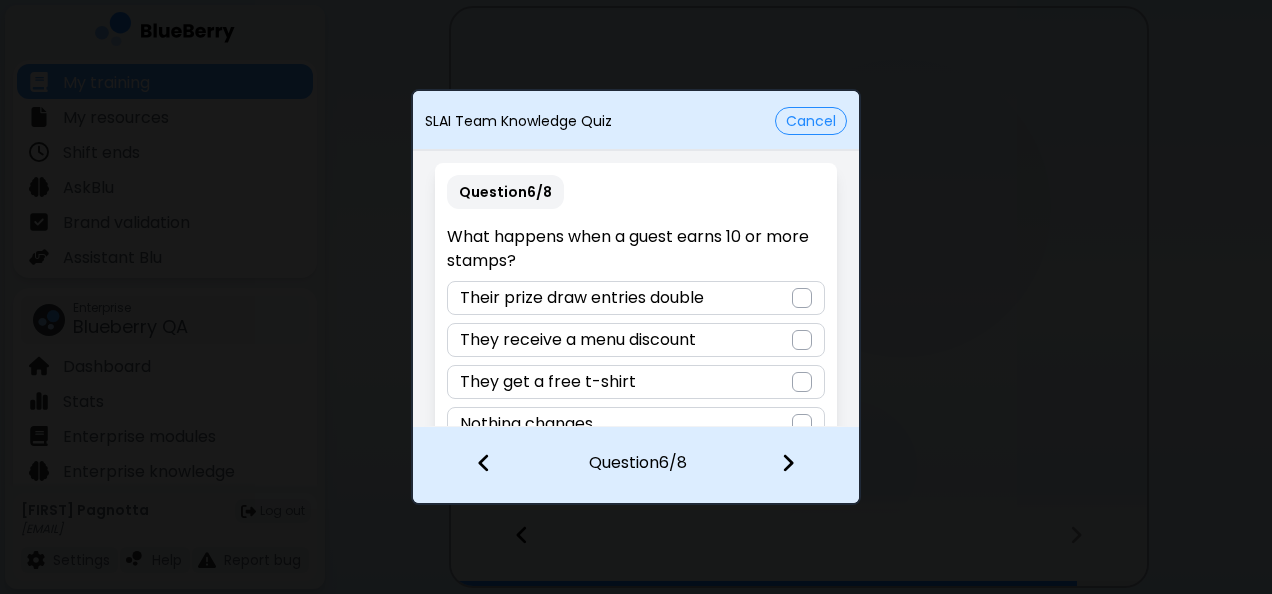 drag, startPoint x: 796, startPoint y: 294, endPoint x: 793, endPoint y: 330, distance: 36.124783 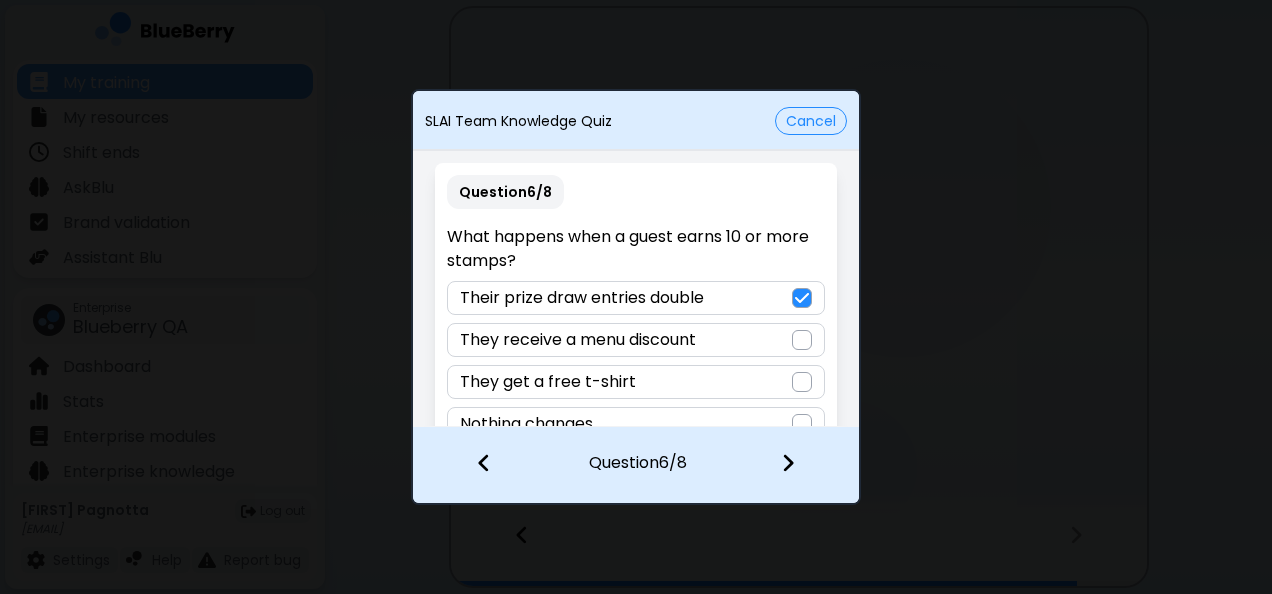 click at bounding box center [788, 463] 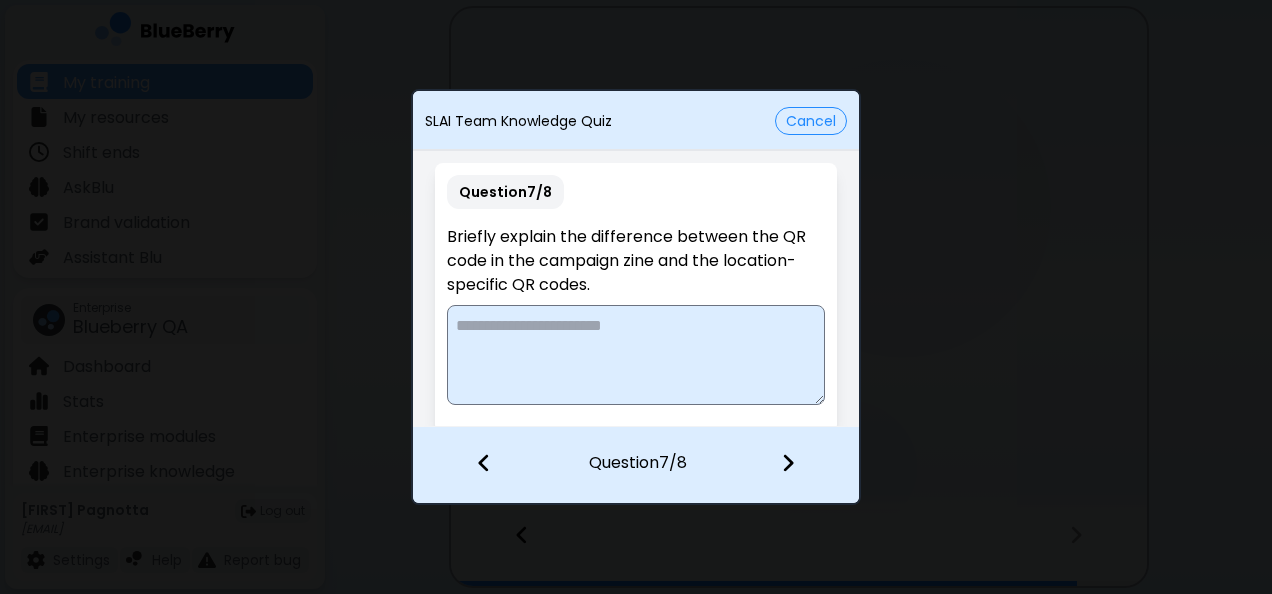 click at bounding box center [788, 463] 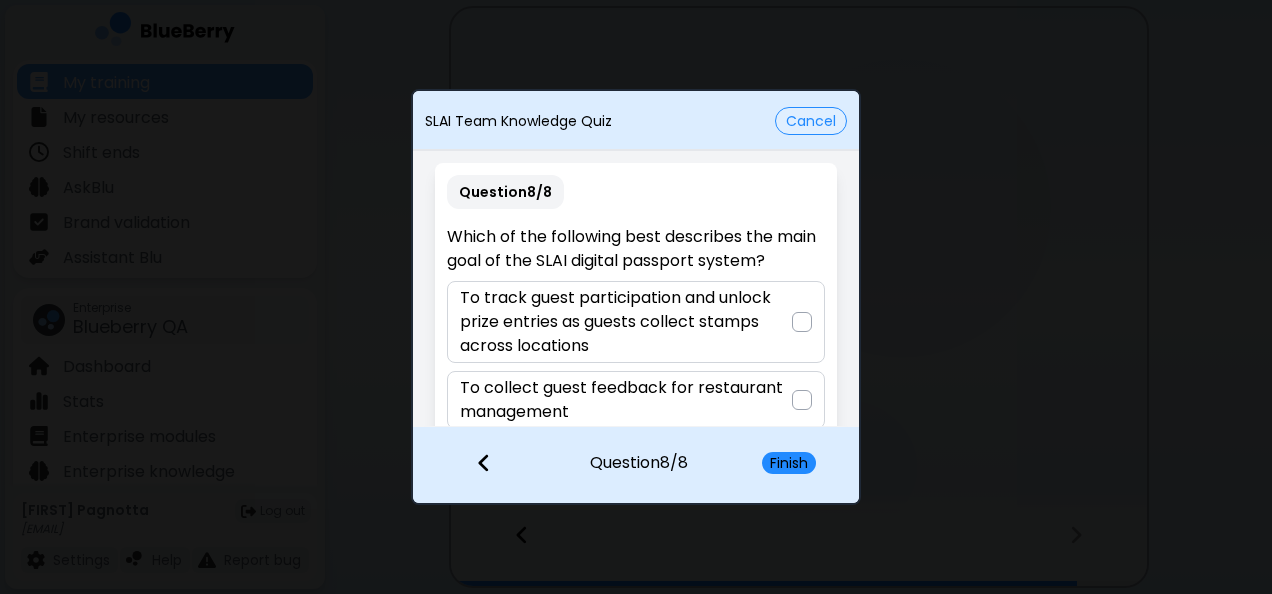 click on "Cancel" at bounding box center (811, 121) 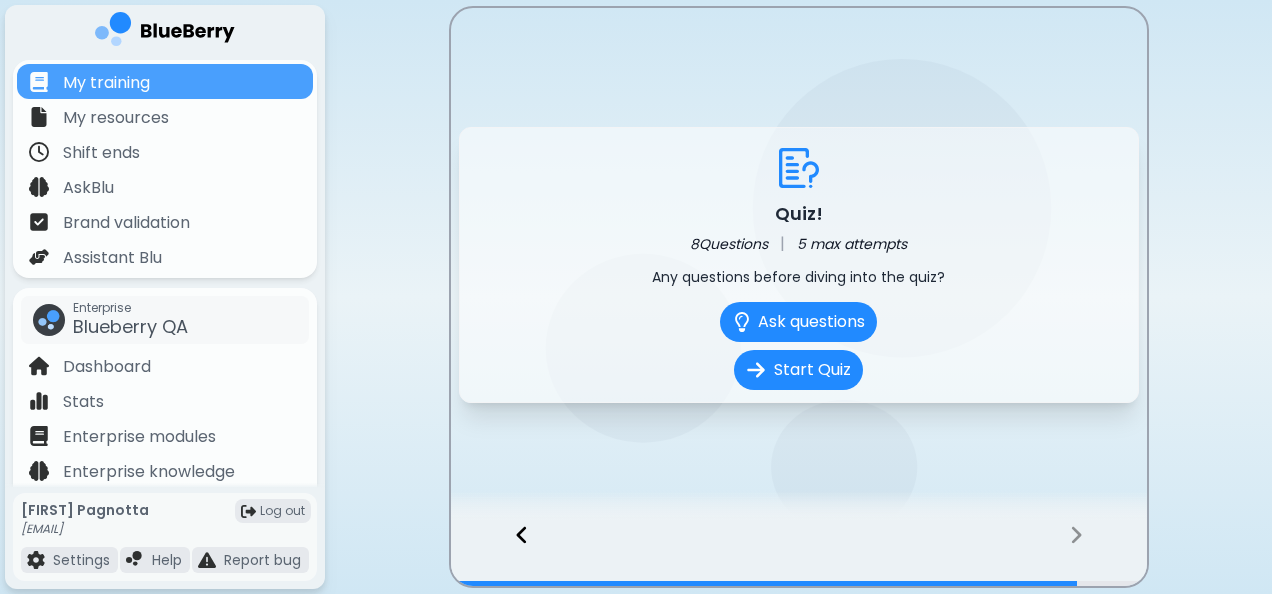 click at bounding box center (512, 553) 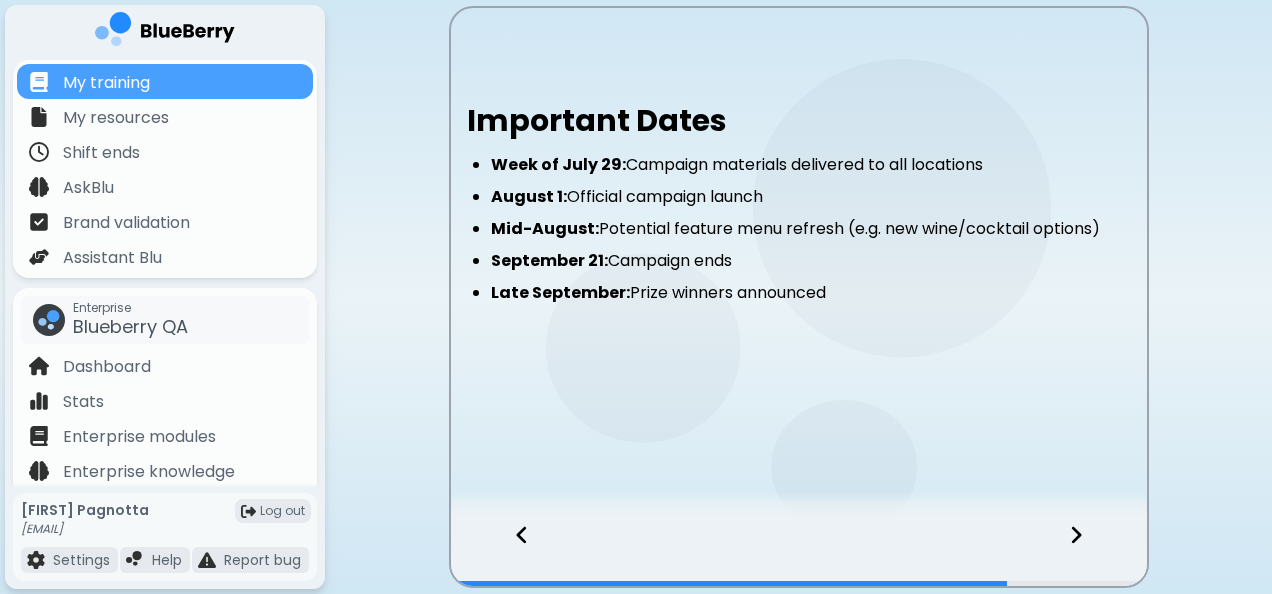 click 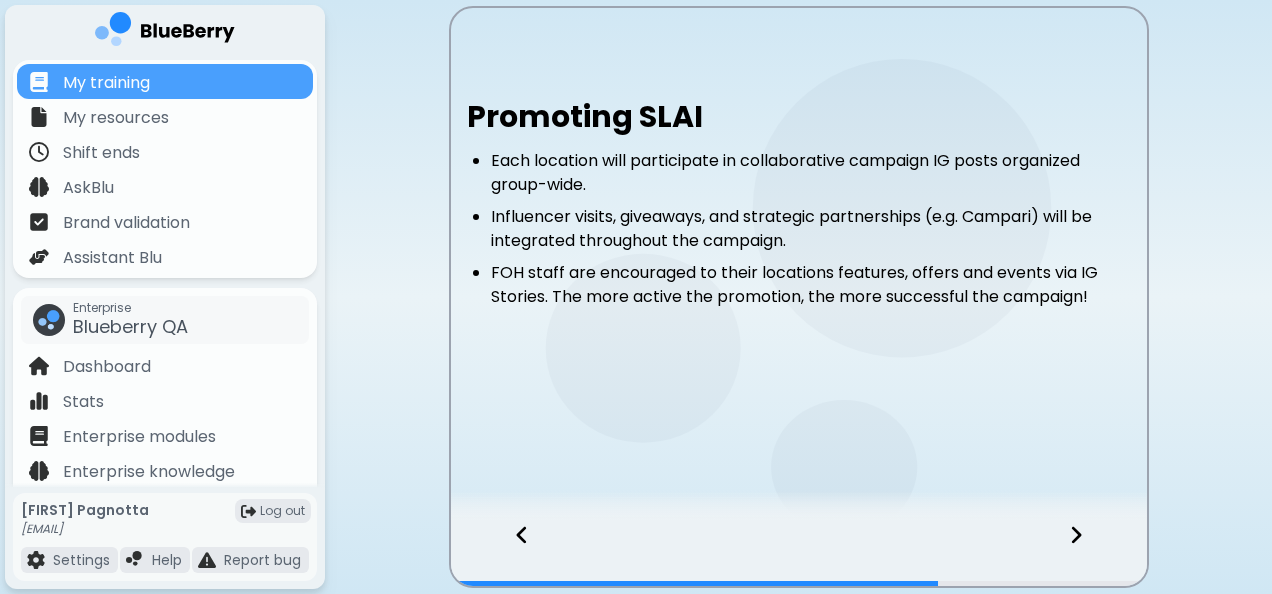 click 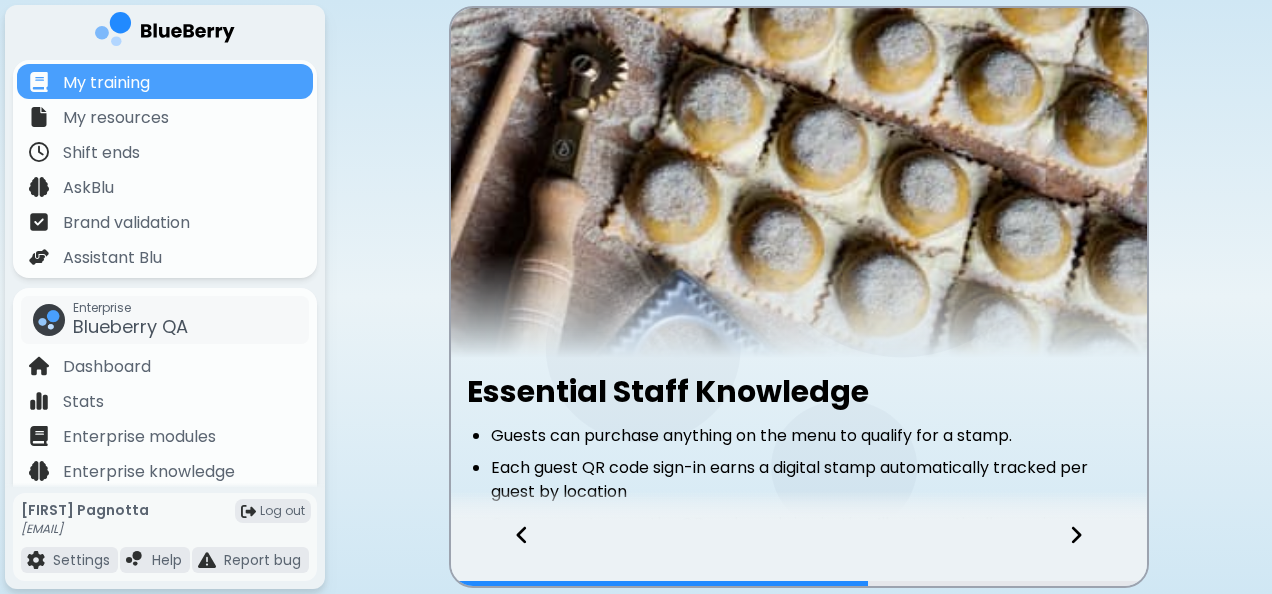 click 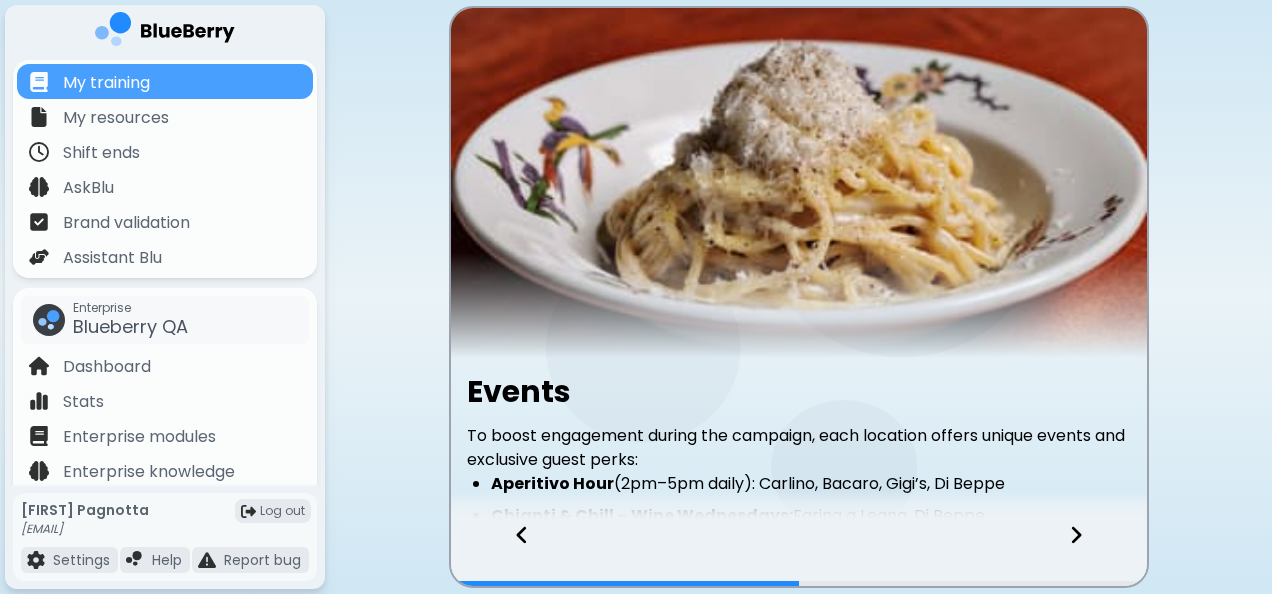 click 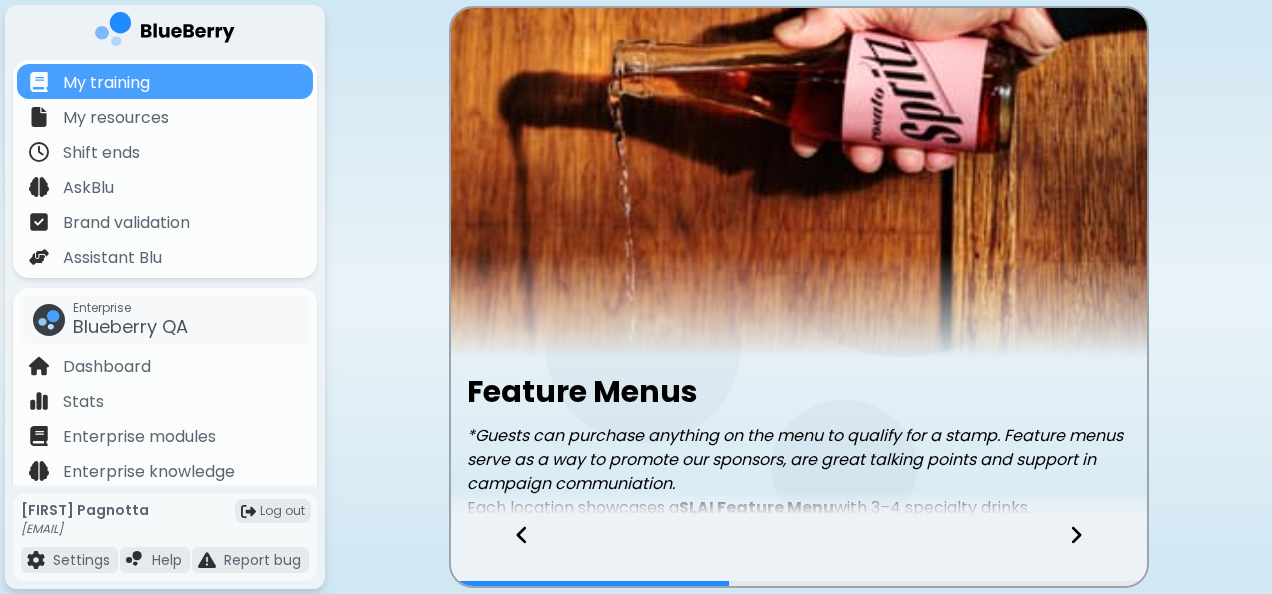 click 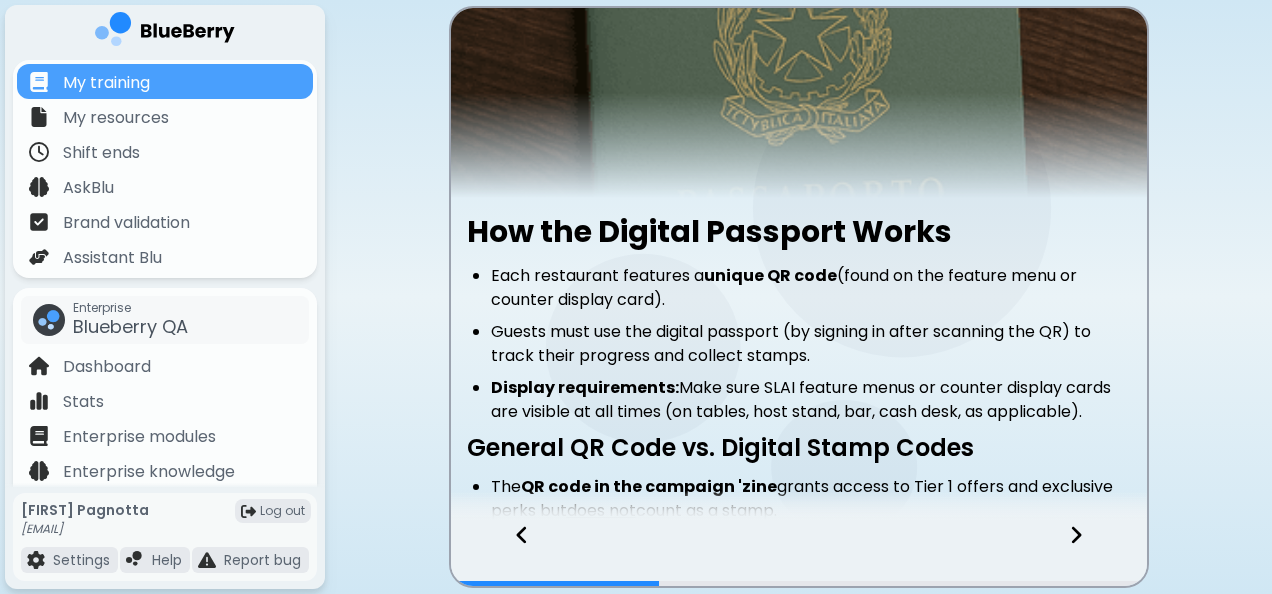 scroll, scrollTop: 300, scrollLeft: 0, axis: vertical 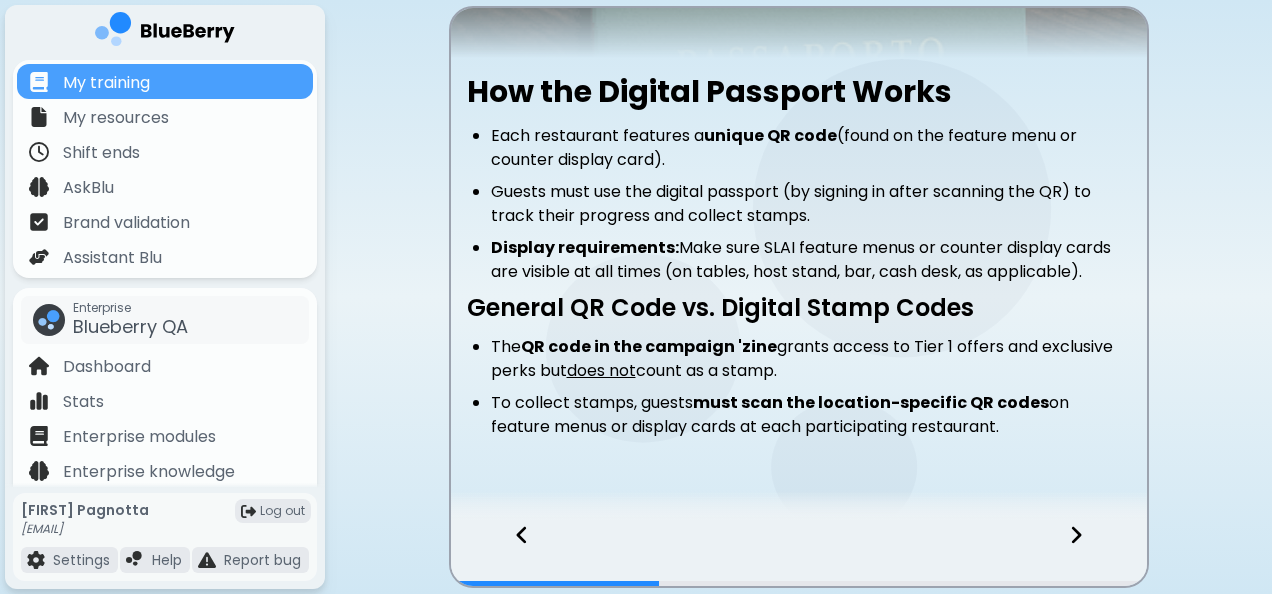 click 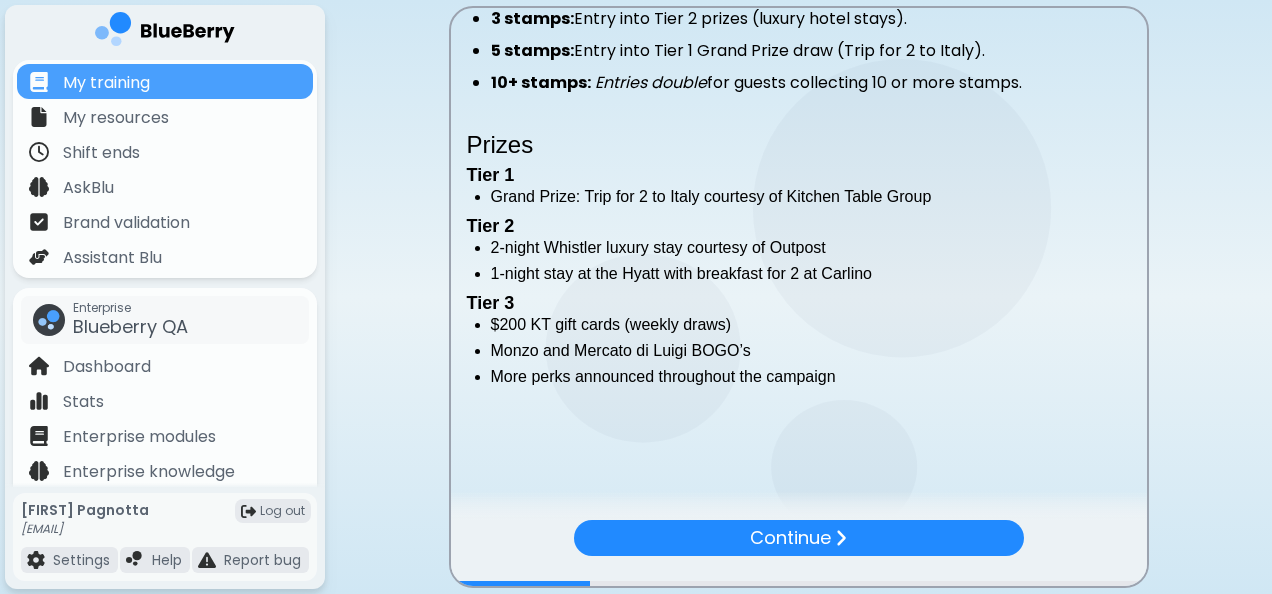scroll, scrollTop: 682, scrollLeft: 0, axis: vertical 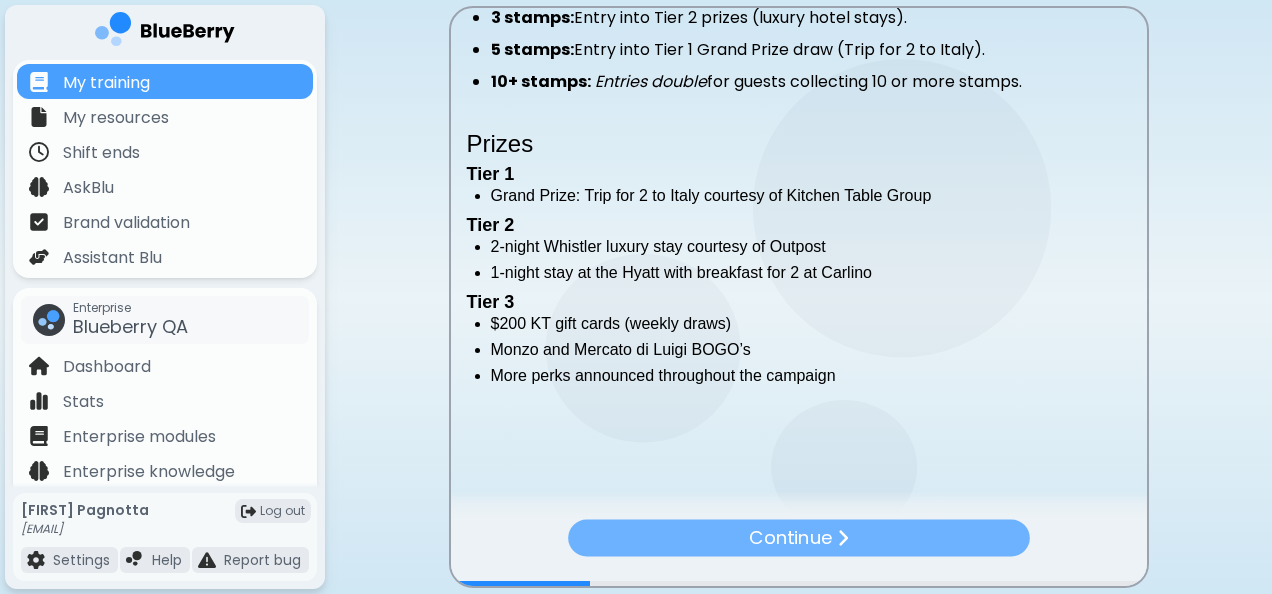 click on "Continue" at bounding box center [799, 538] 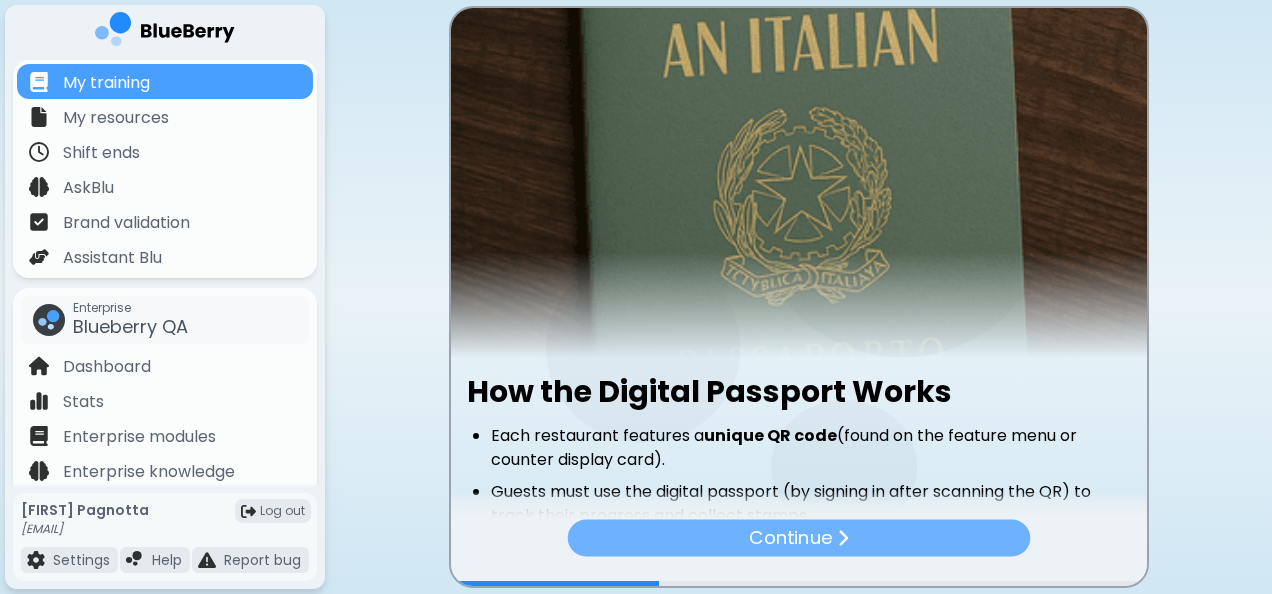 click on "Continue" at bounding box center (798, 538) 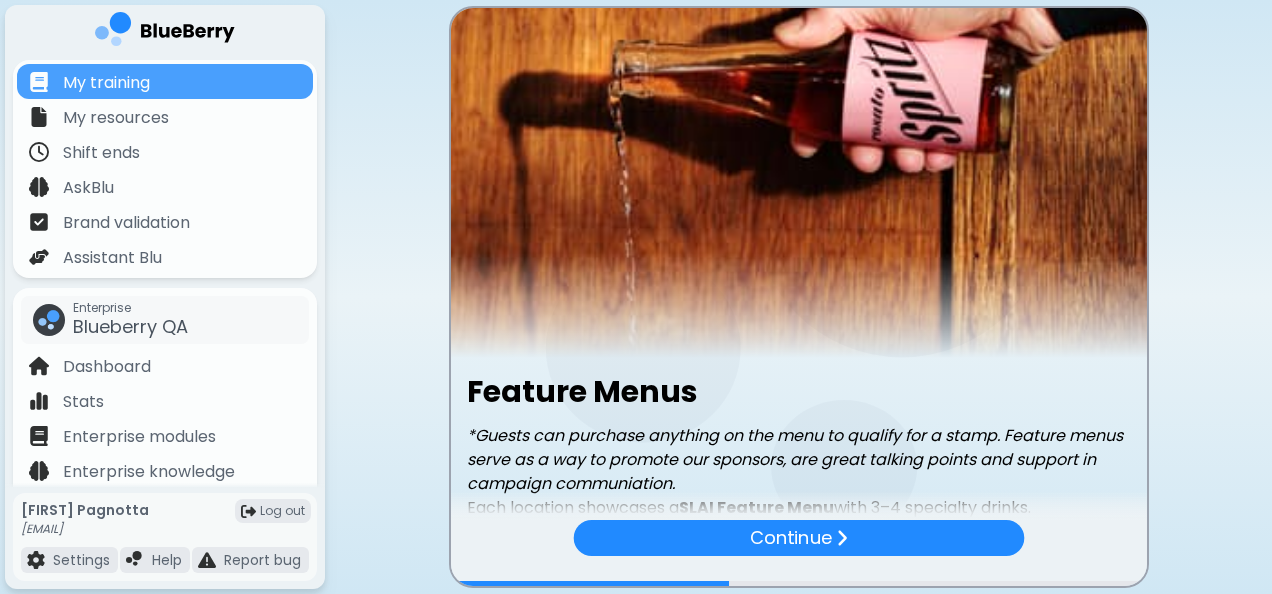 scroll, scrollTop: 491, scrollLeft: 0, axis: vertical 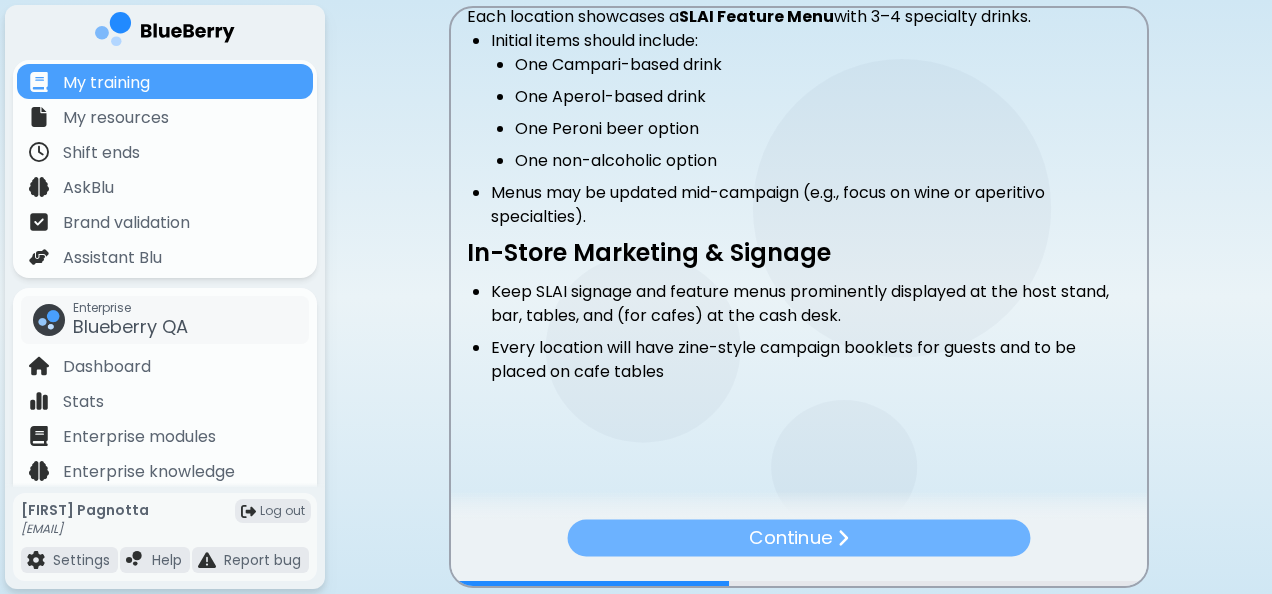 click on "Continue" at bounding box center [798, 538] 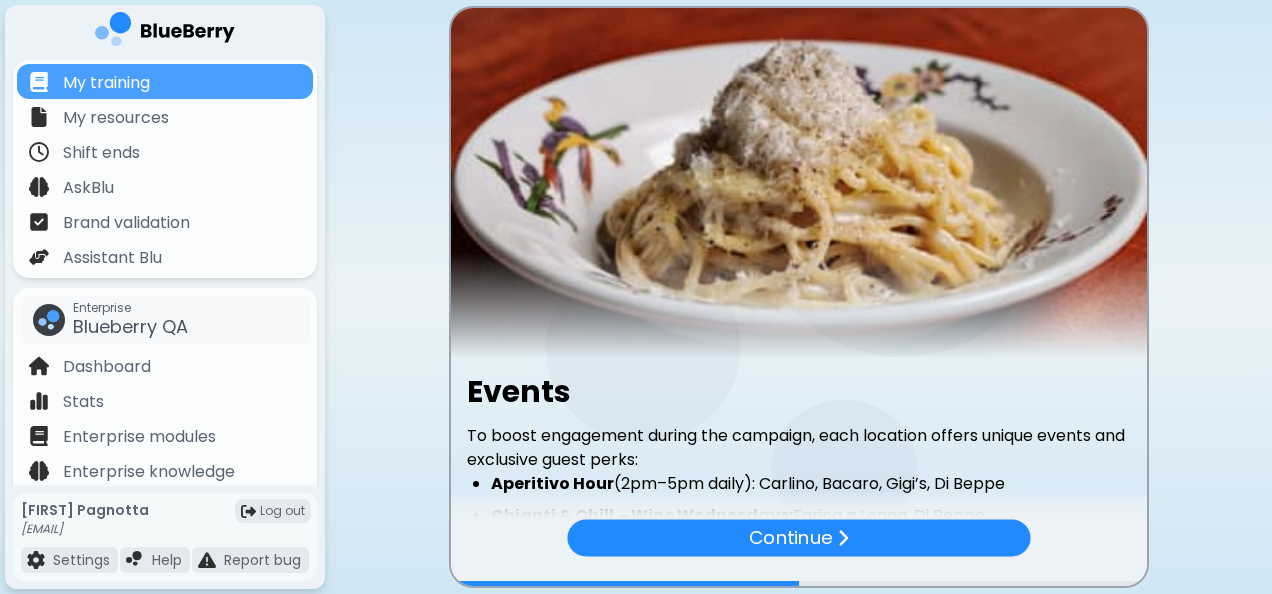 click on "Continue" at bounding box center [799, 553] 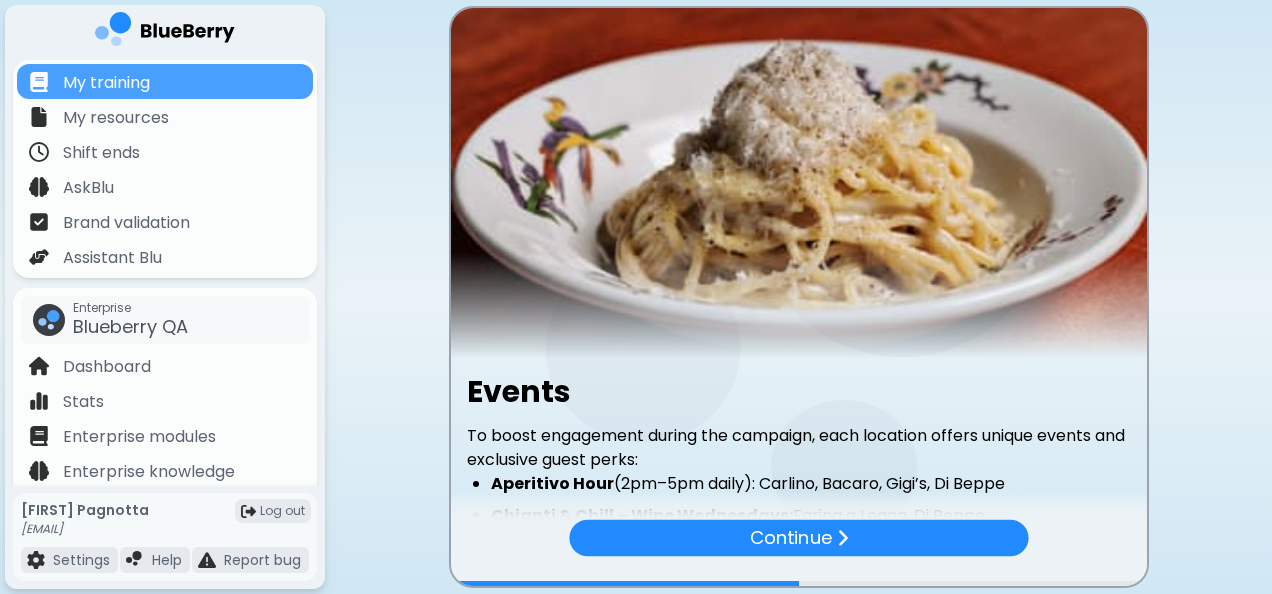 click on "Continue" at bounding box center [798, 538] 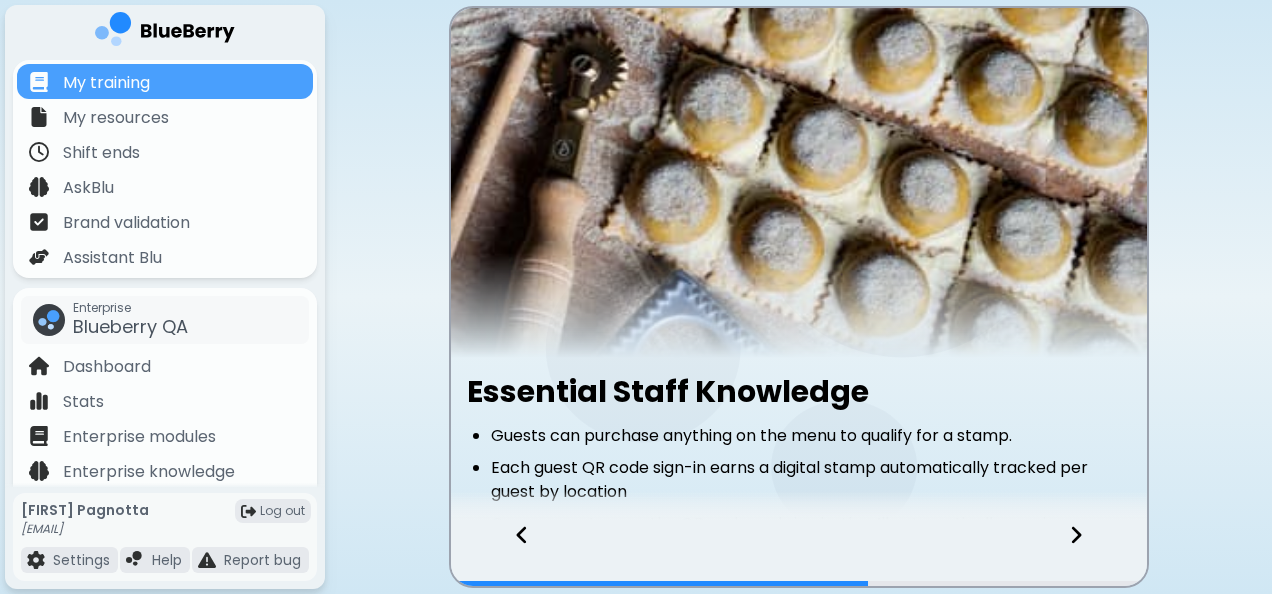 click 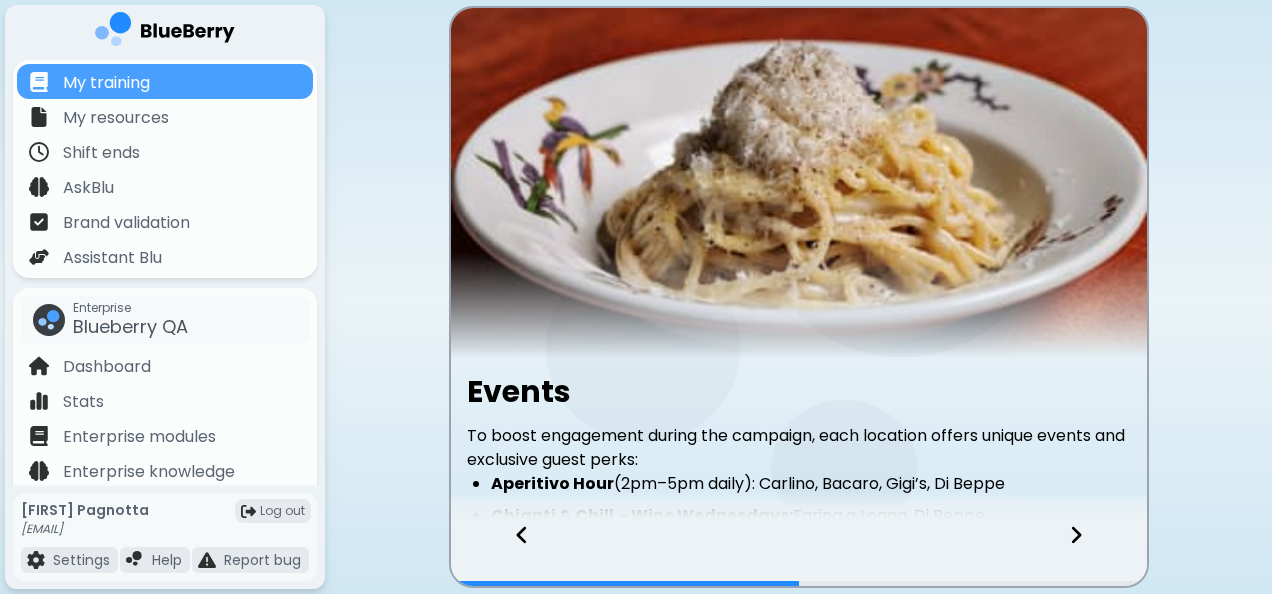 click 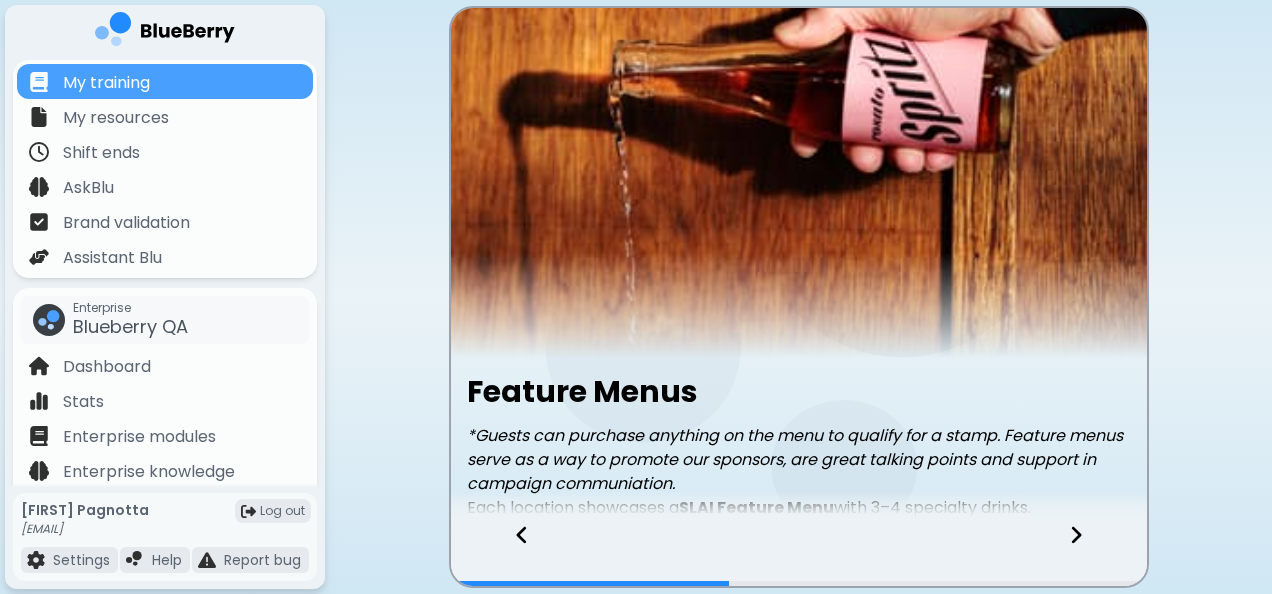 click 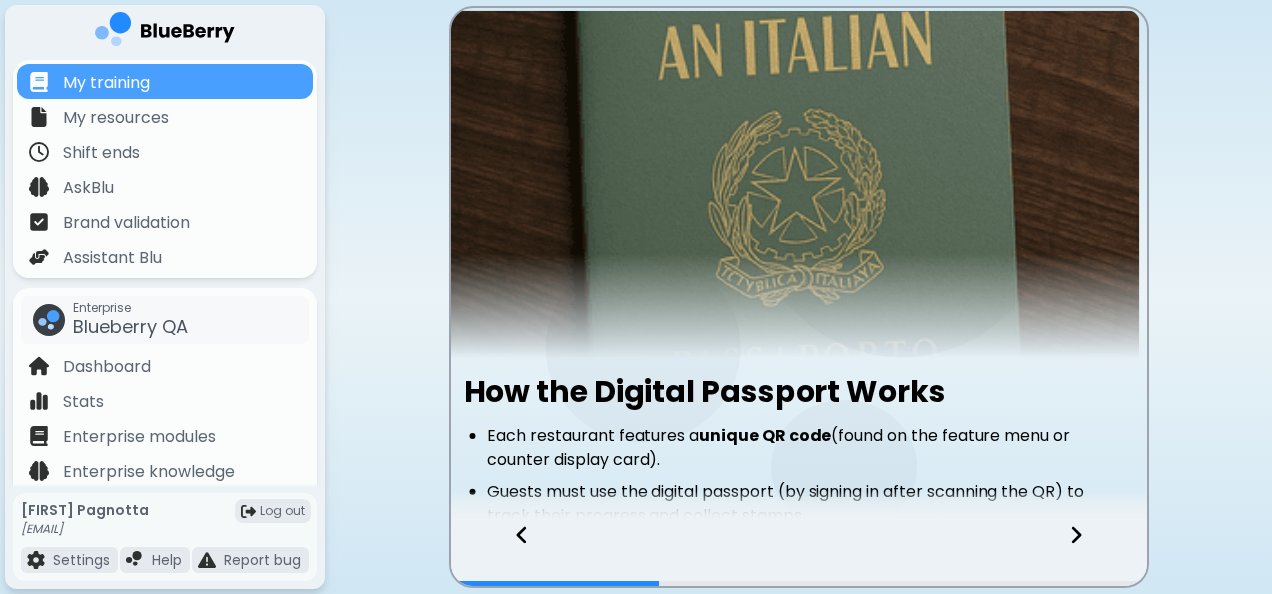 click 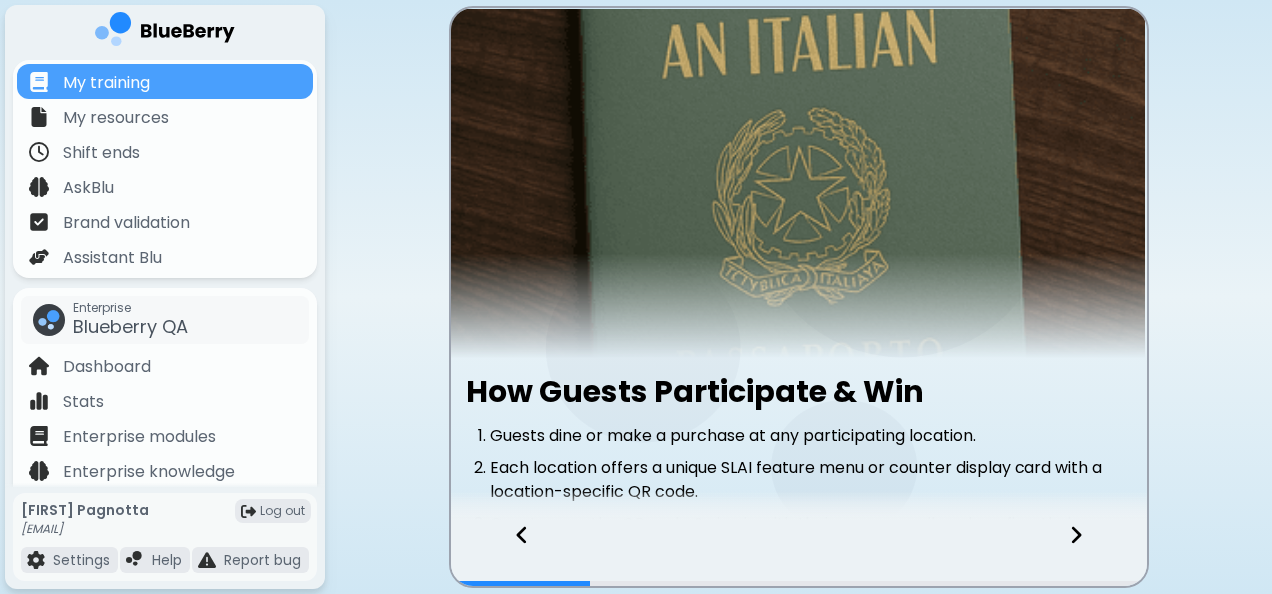 click 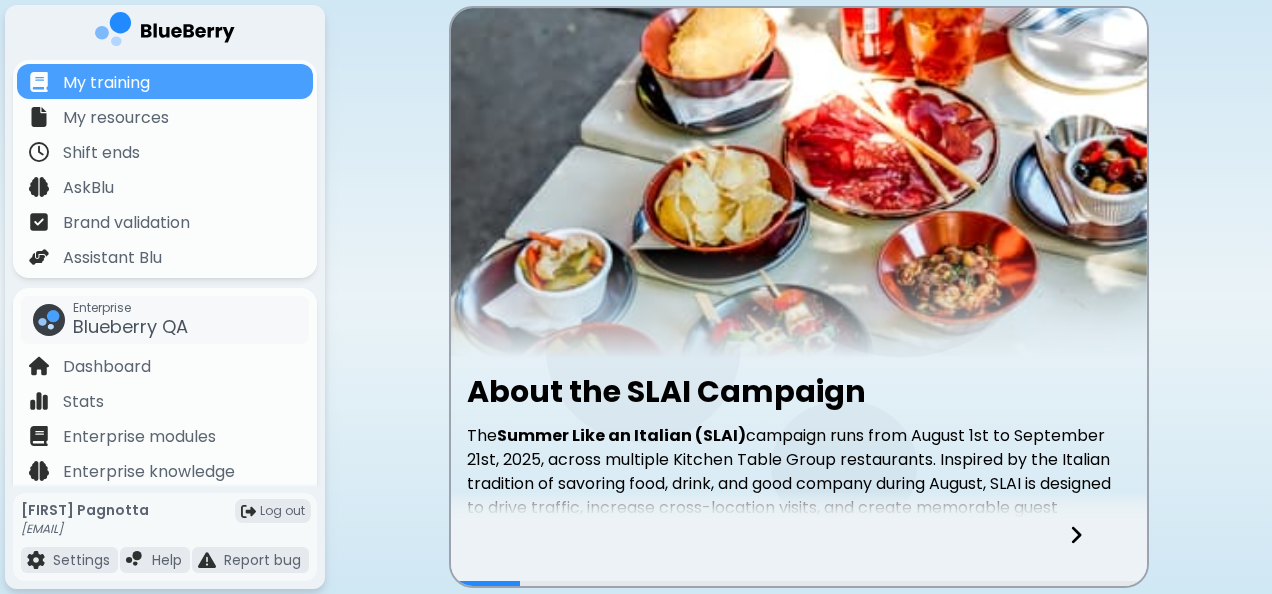 click at bounding box center (799, 553) 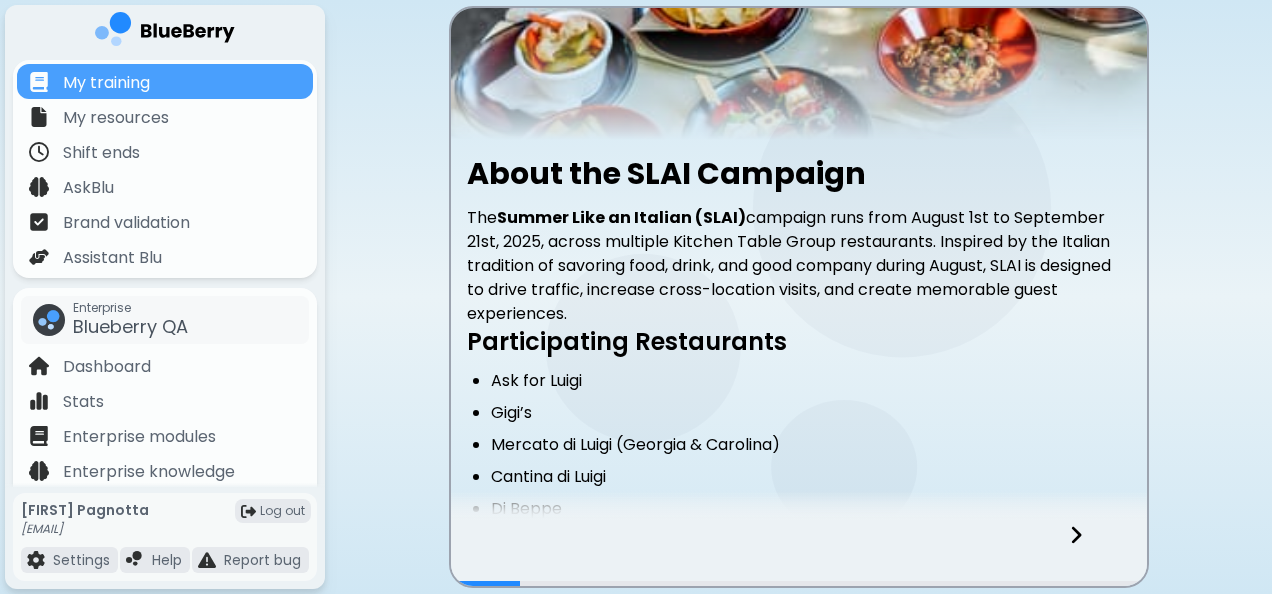 scroll, scrollTop: 500, scrollLeft: 0, axis: vertical 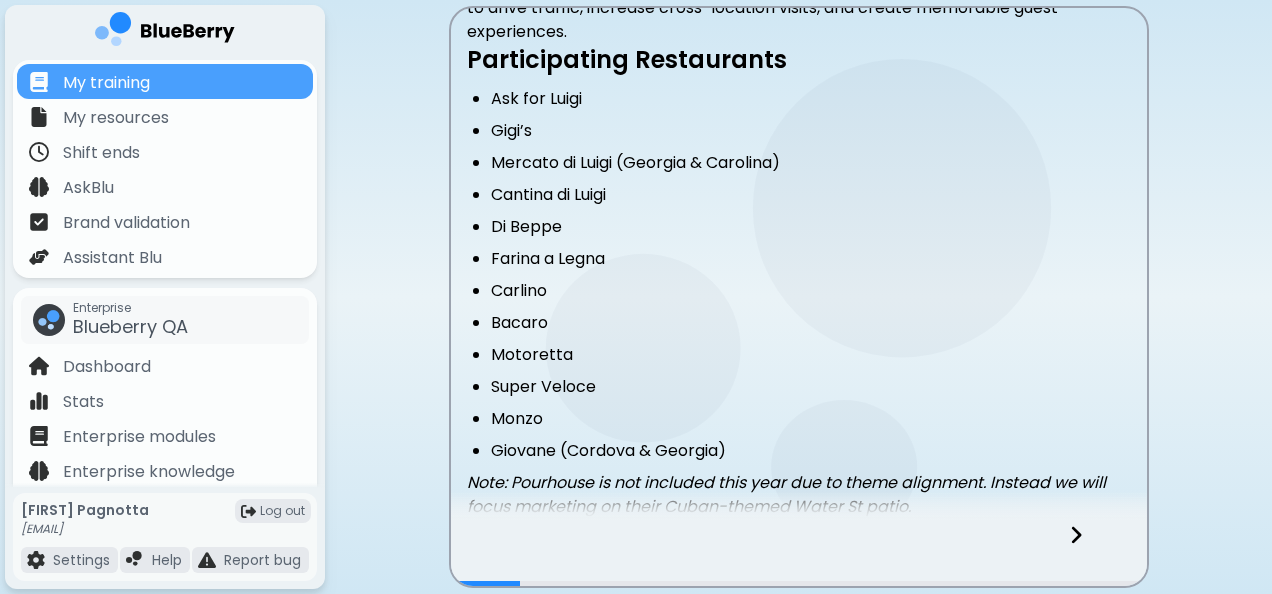click 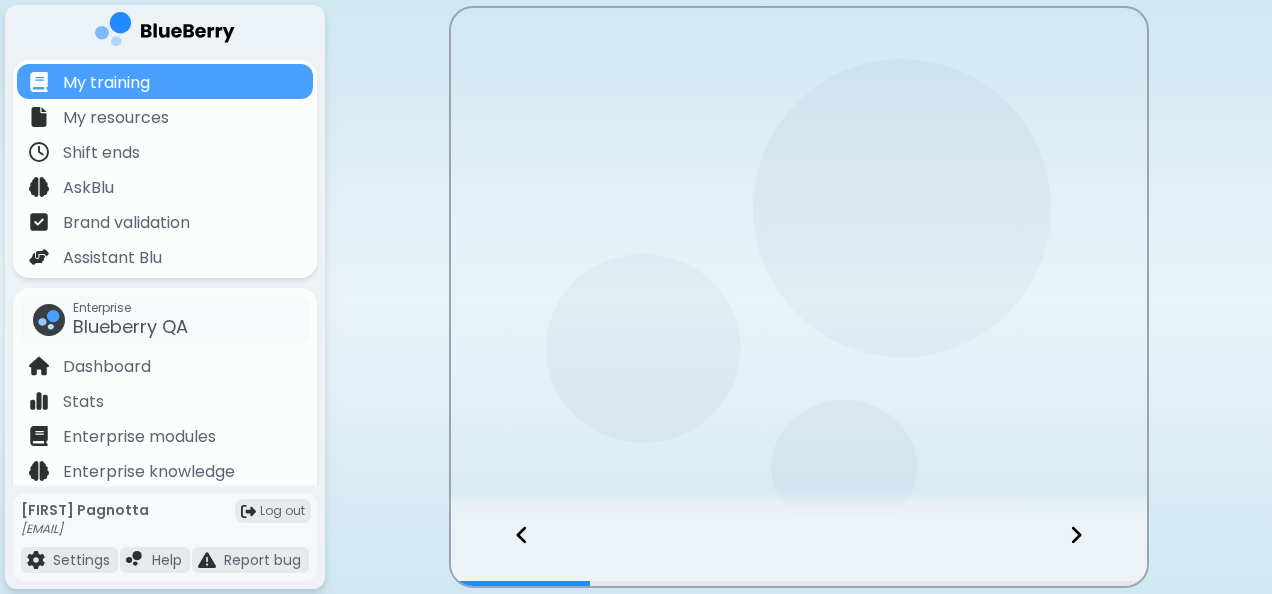 scroll, scrollTop: 0, scrollLeft: 0, axis: both 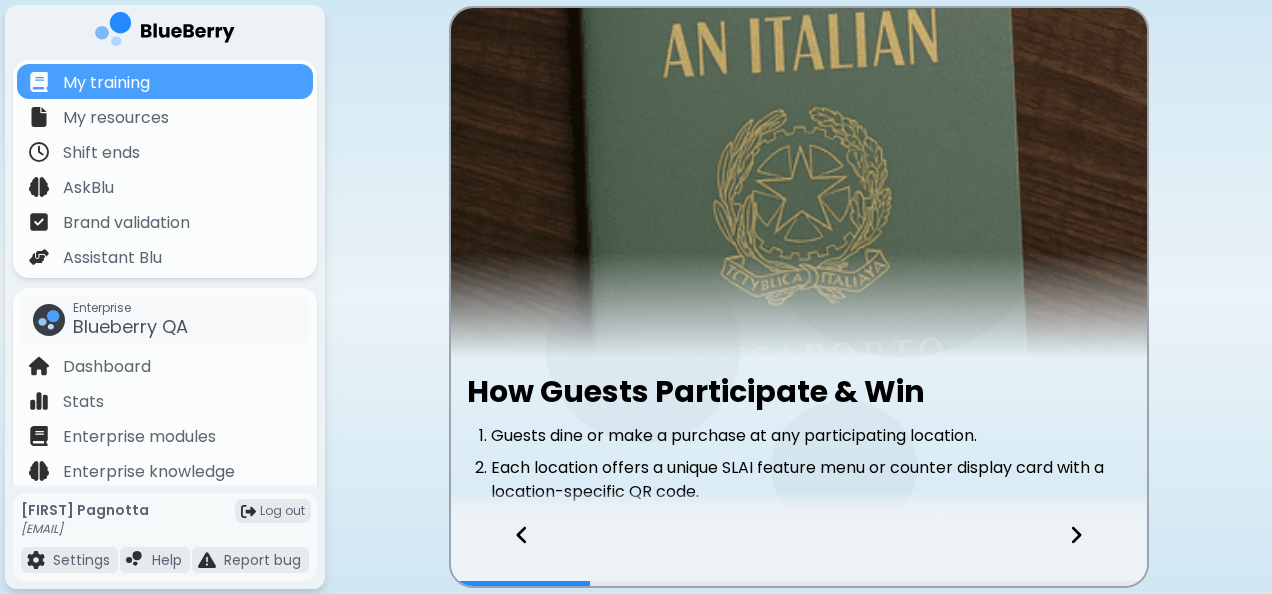 click 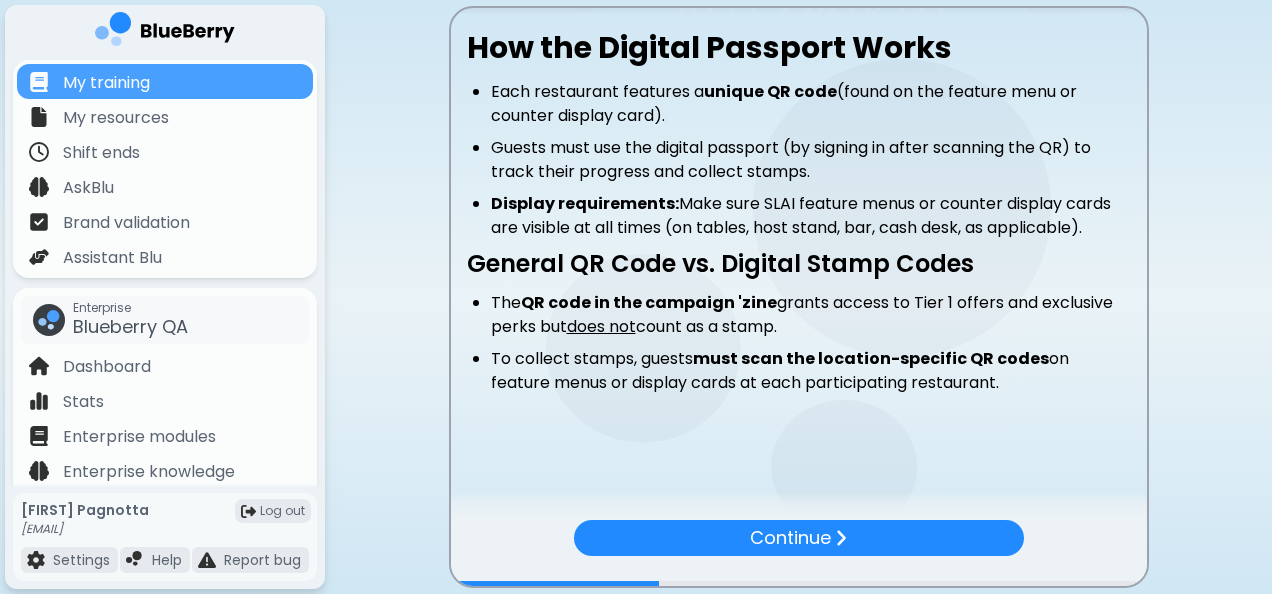 scroll, scrollTop: 355, scrollLeft: 0, axis: vertical 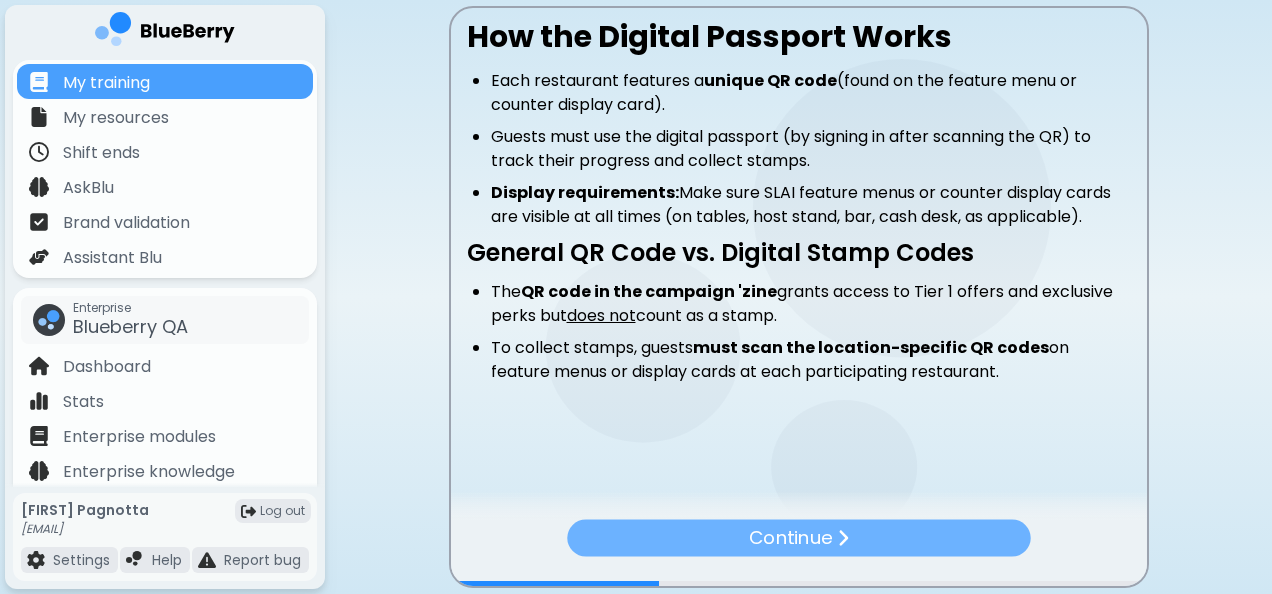 click on "Continue" at bounding box center [798, 538] 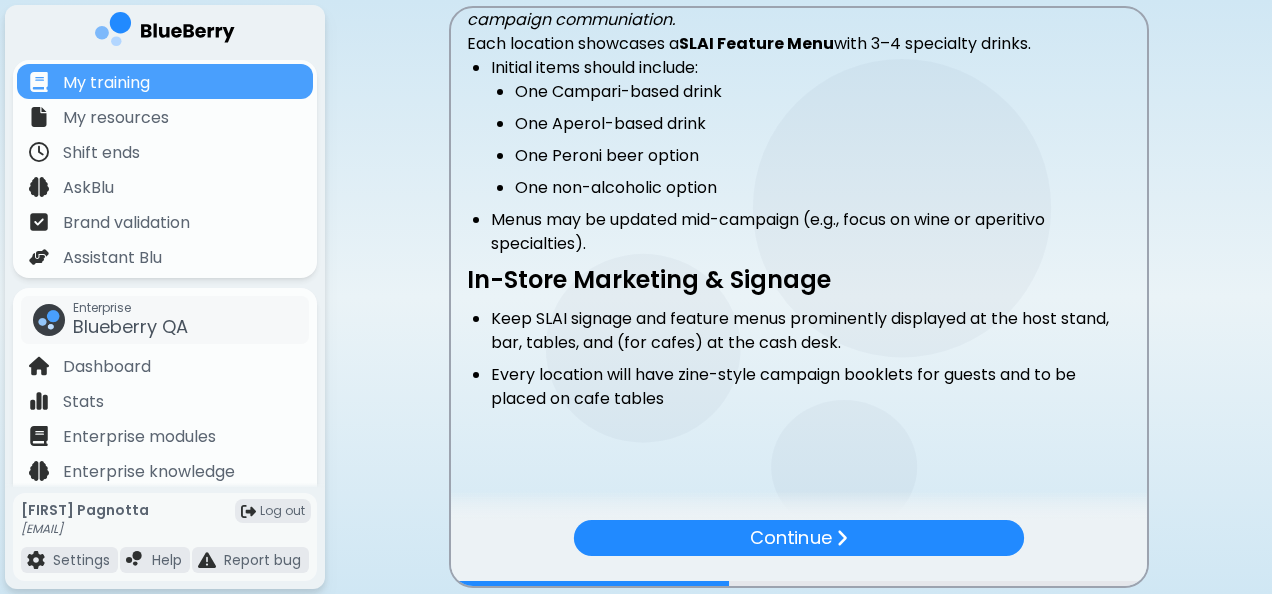 scroll, scrollTop: 491, scrollLeft: 0, axis: vertical 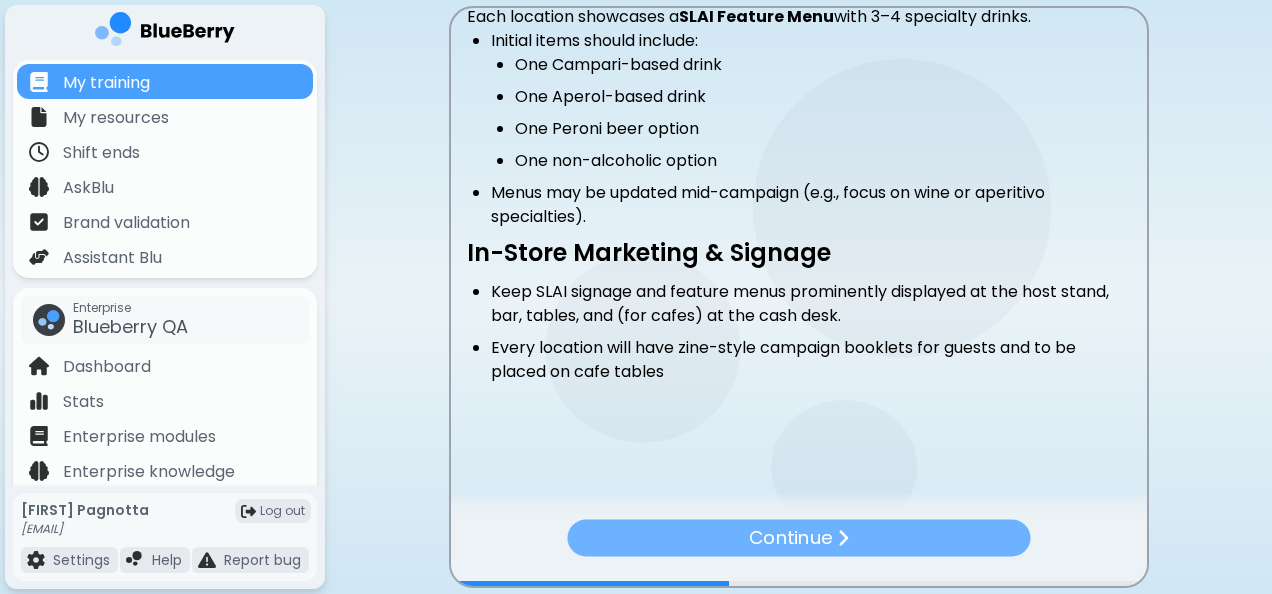 click on "Continue" at bounding box center (798, 538) 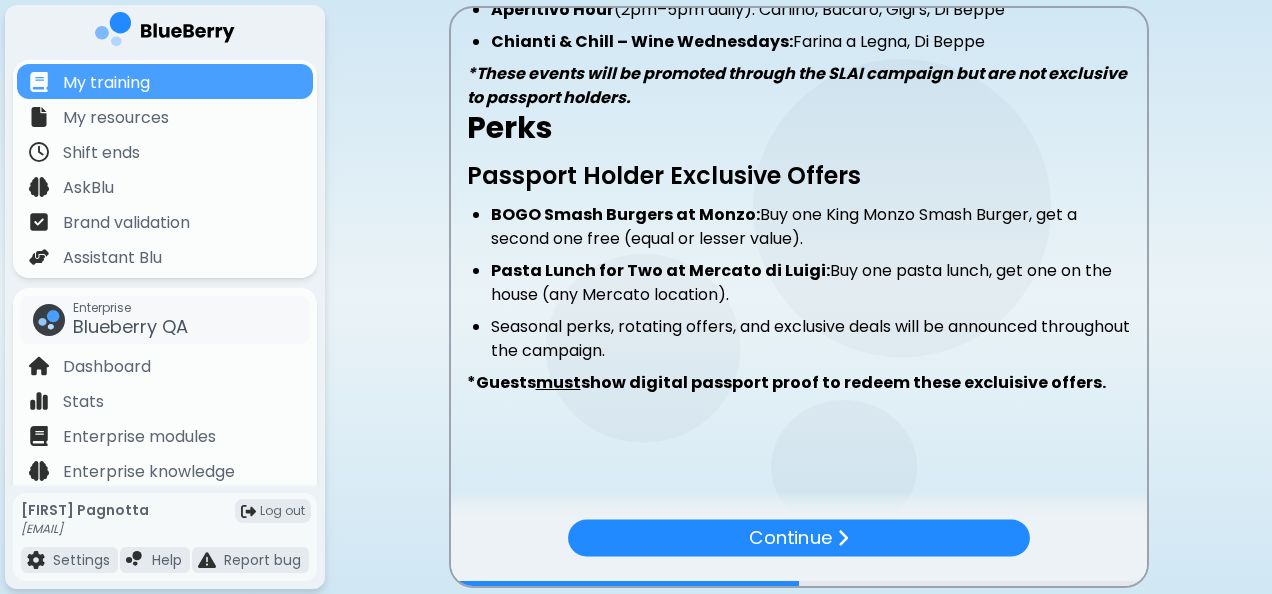 scroll, scrollTop: 477, scrollLeft: 0, axis: vertical 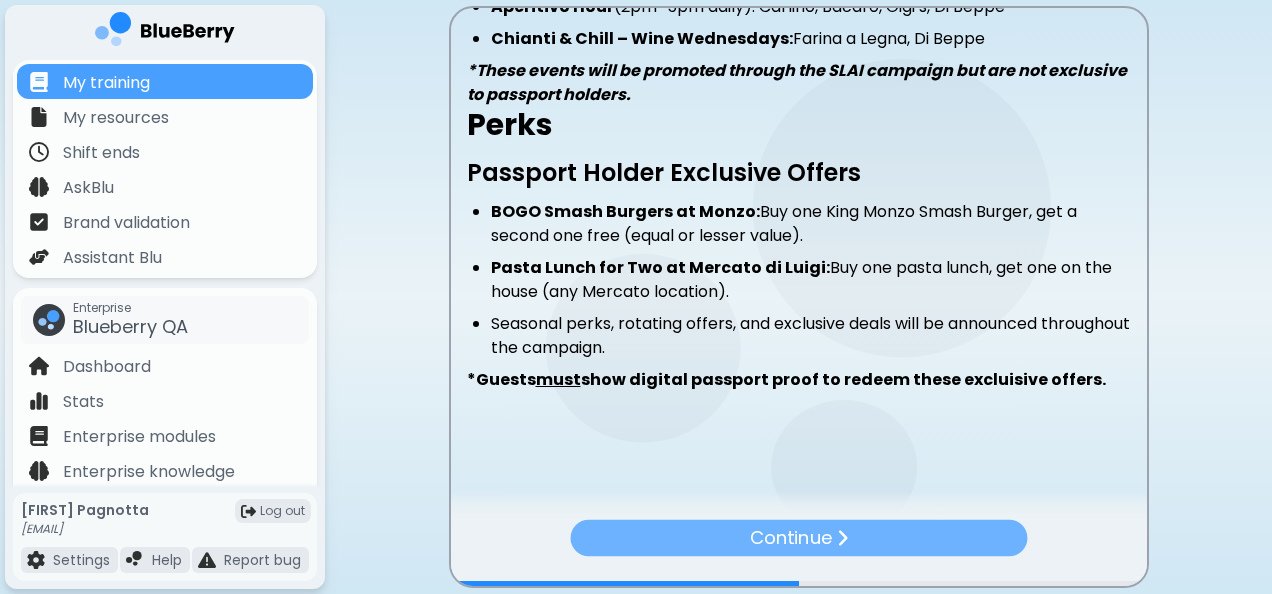 click on "Continue" at bounding box center (798, 538) 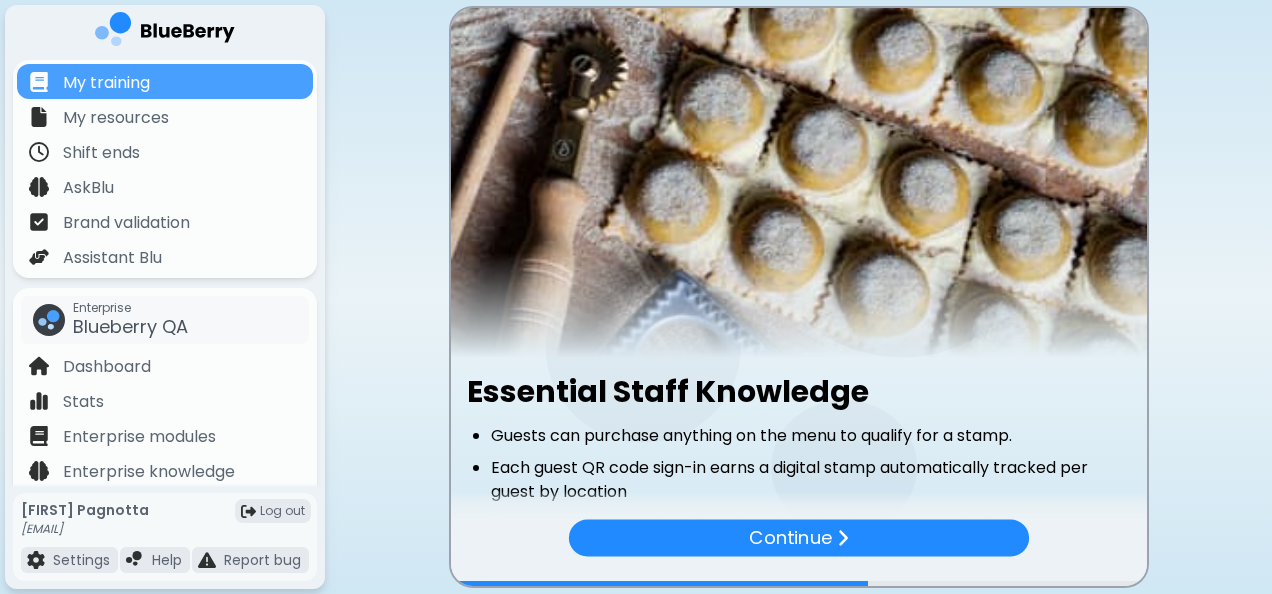 scroll, scrollTop: 400, scrollLeft: 0, axis: vertical 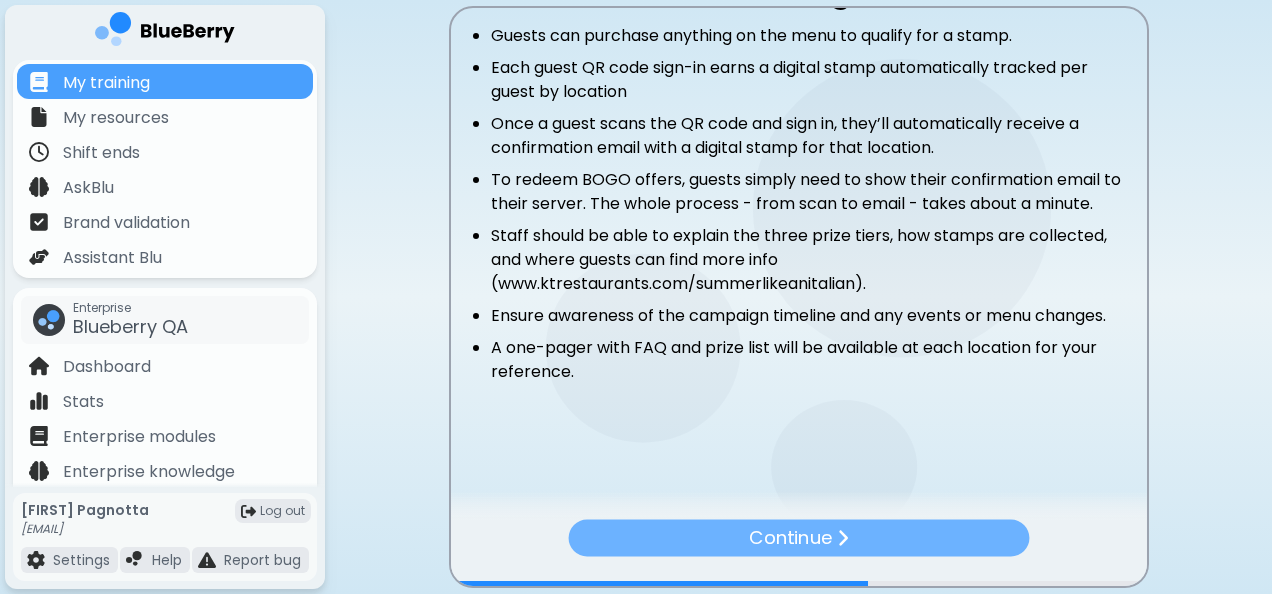 click at bounding box center [842, 538] 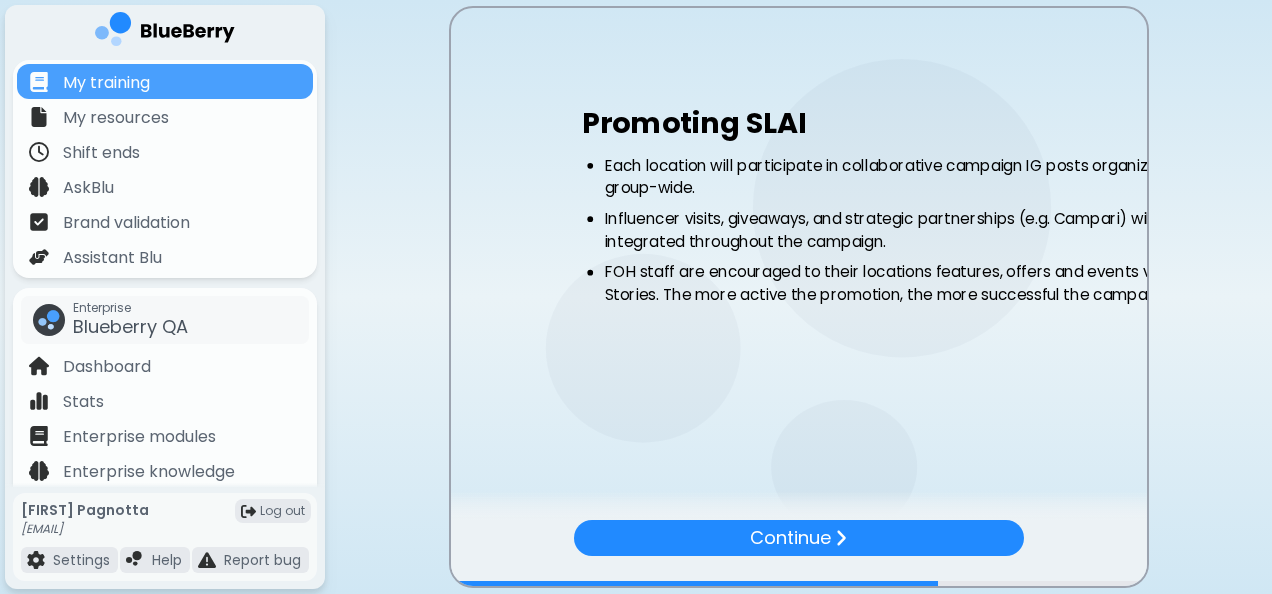 scroll, scrollTop: 0, scrollLeft: 0, axis: both 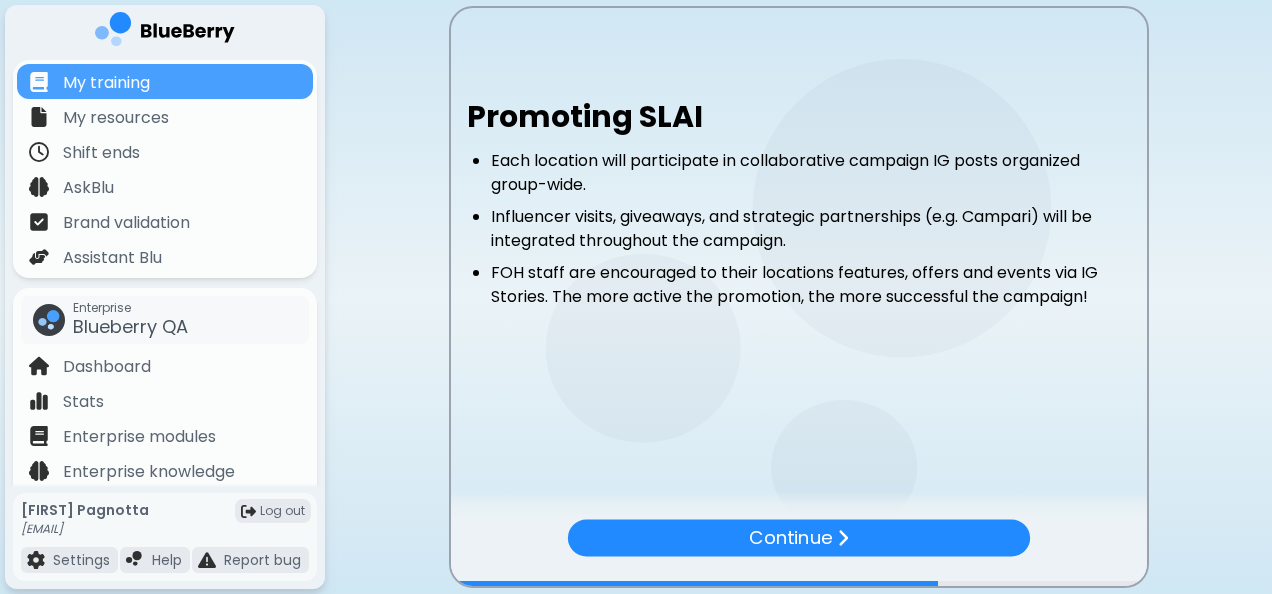 click on "Continue" at bounding box center [790, 538] 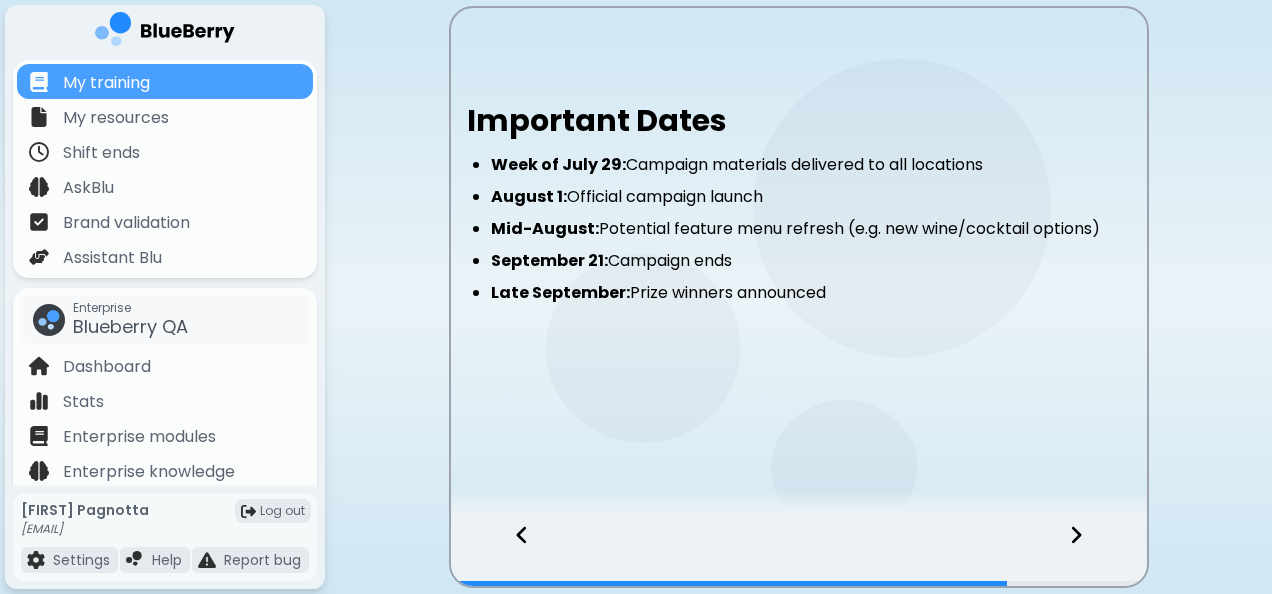 click at bounding box center (1088, 553) 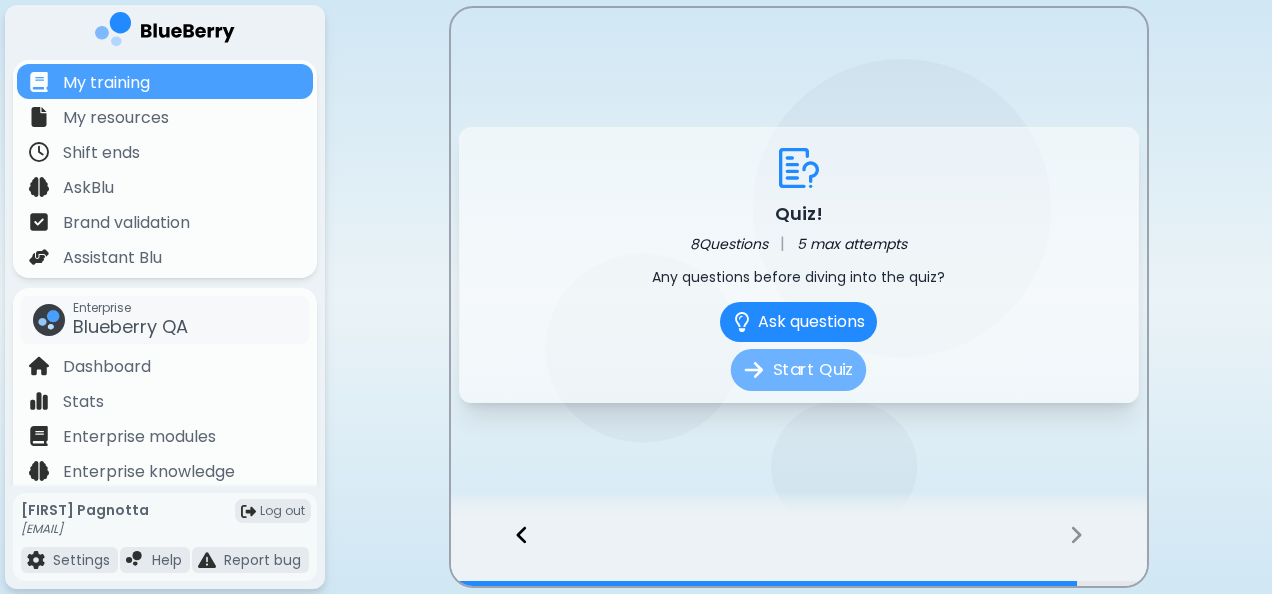 click on "Start Quiz" at bounding box center (798, 370) 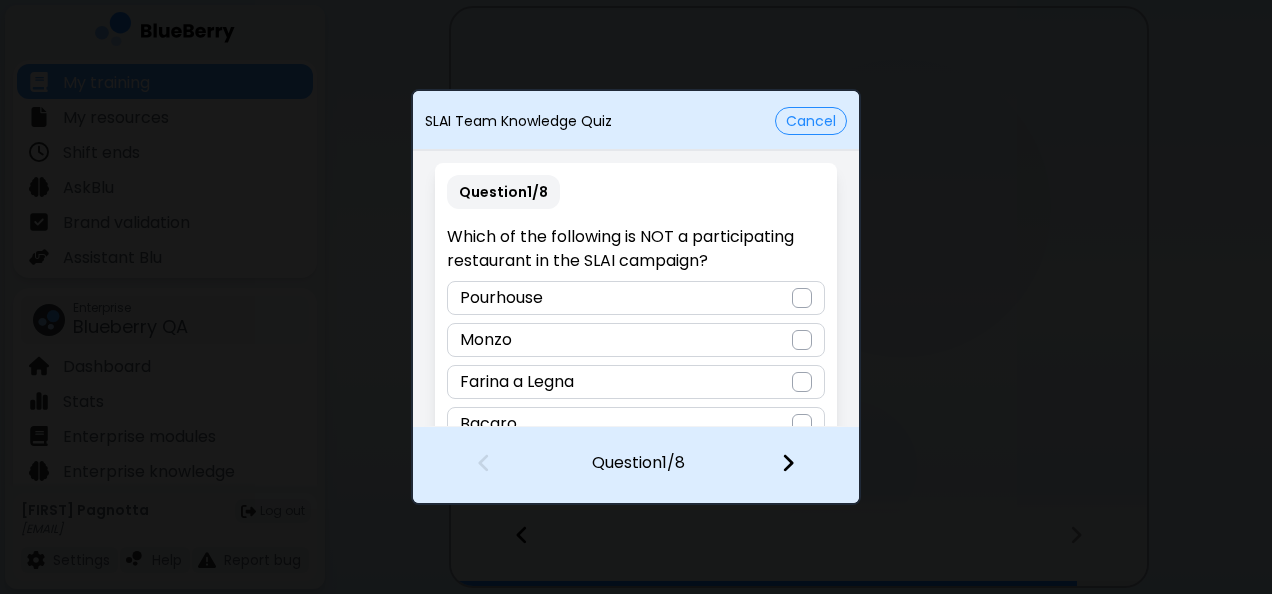 click at bounding box center (802, 298) 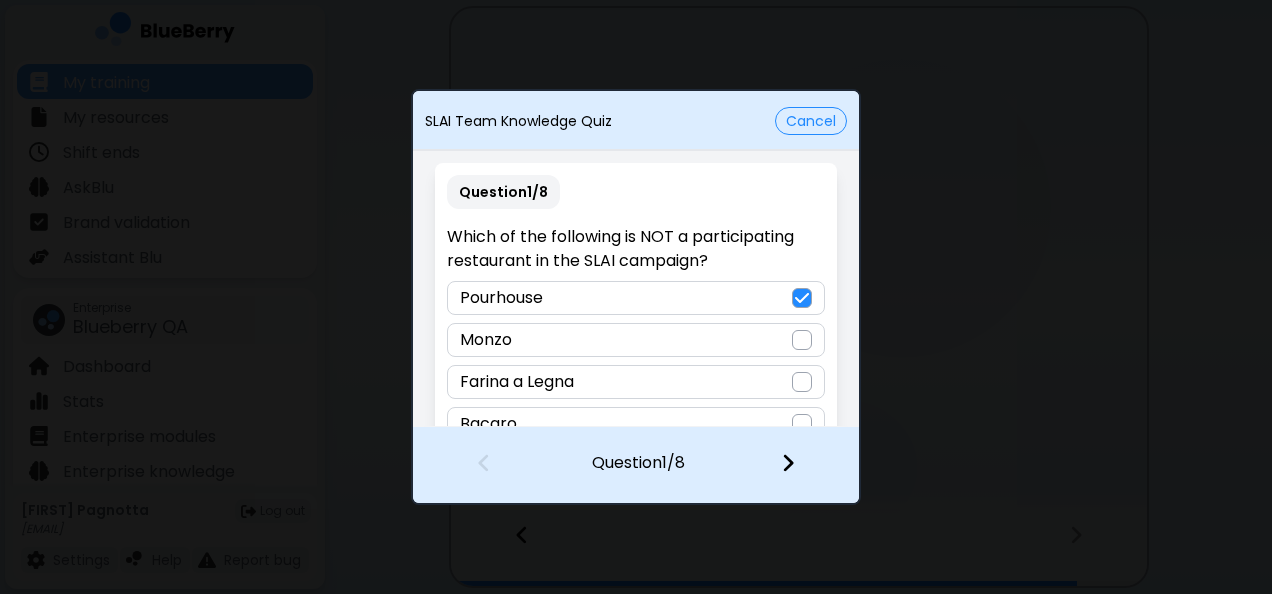 click at bounding box center (788, 463) 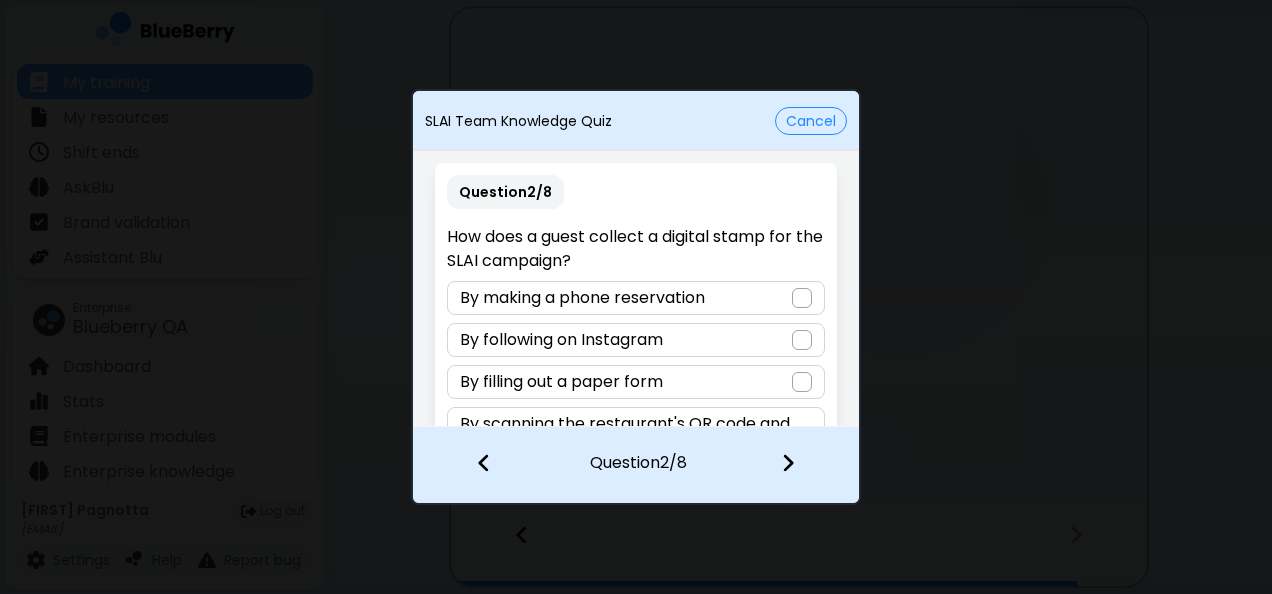 scroll, scrollTop: 64, scrollLeft: 0, axis: vertical 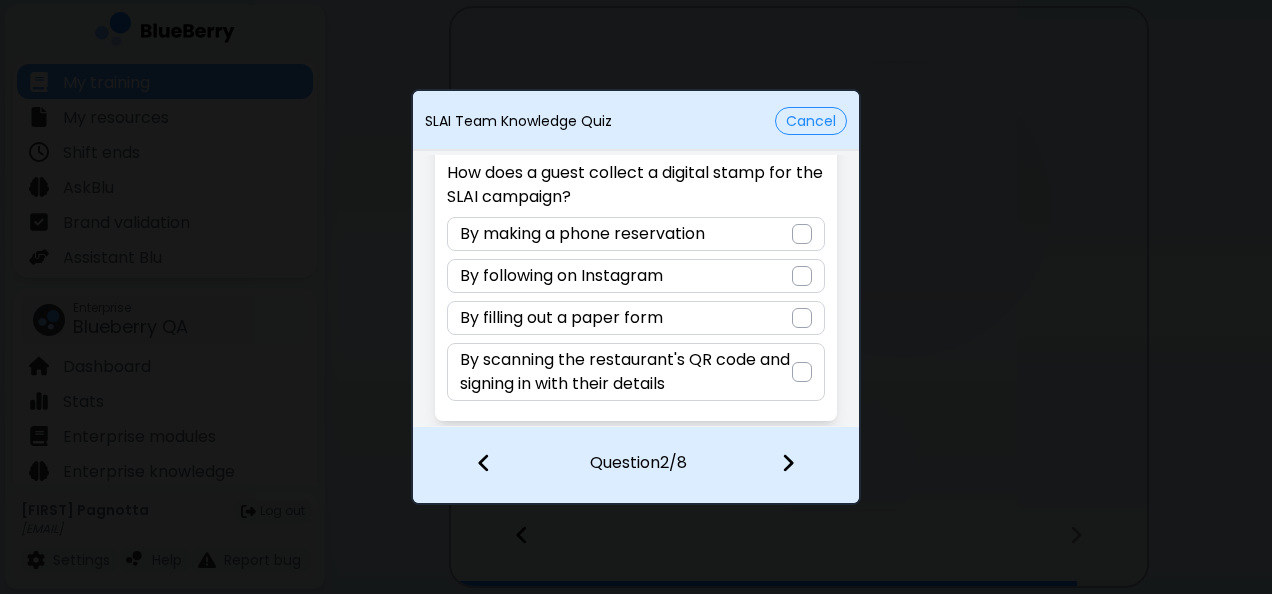 click at bounding box center [802, 372] 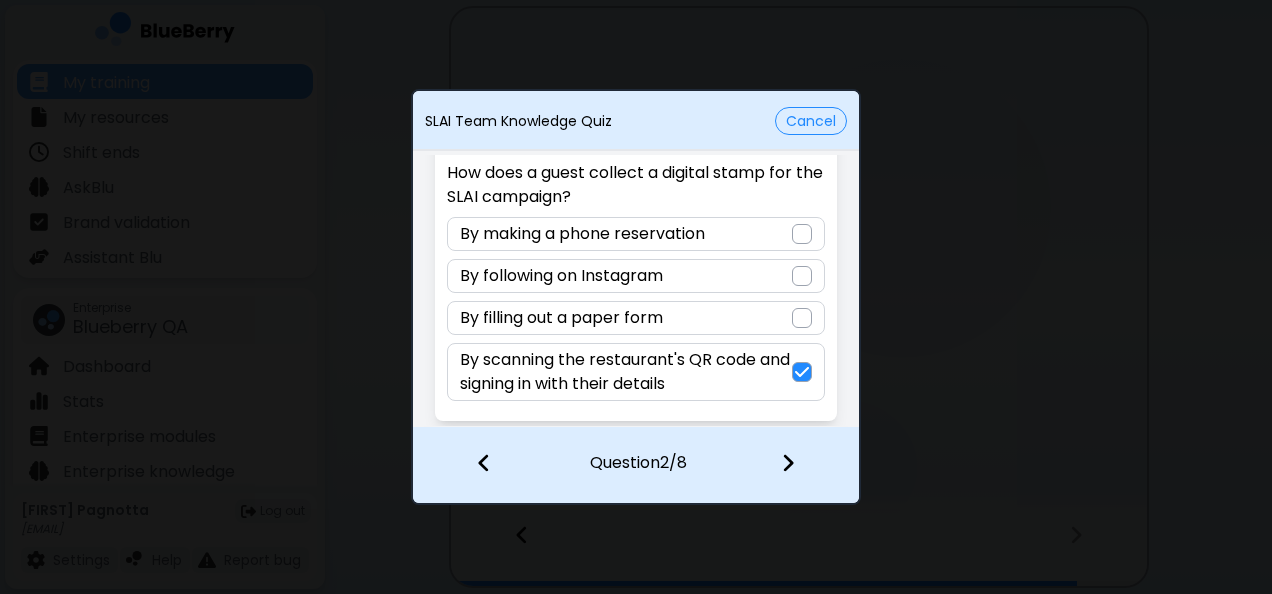 click at bounding box center (788, 463) 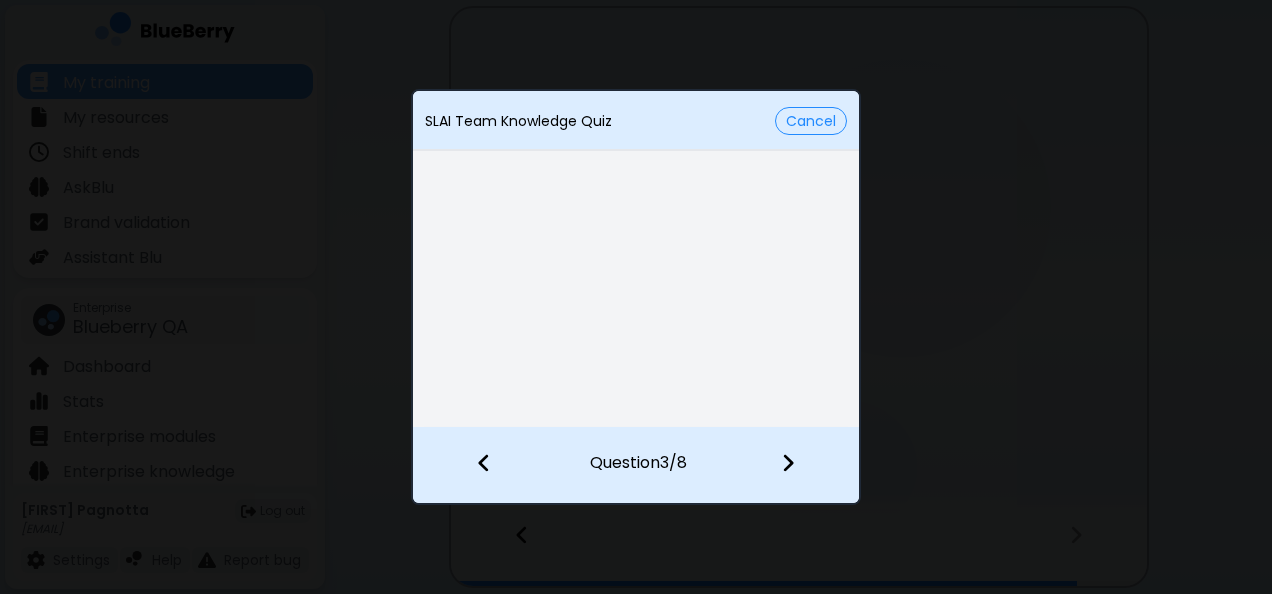 scroll, scrollTop: 40, scrollLeft: 0, axis: vertical 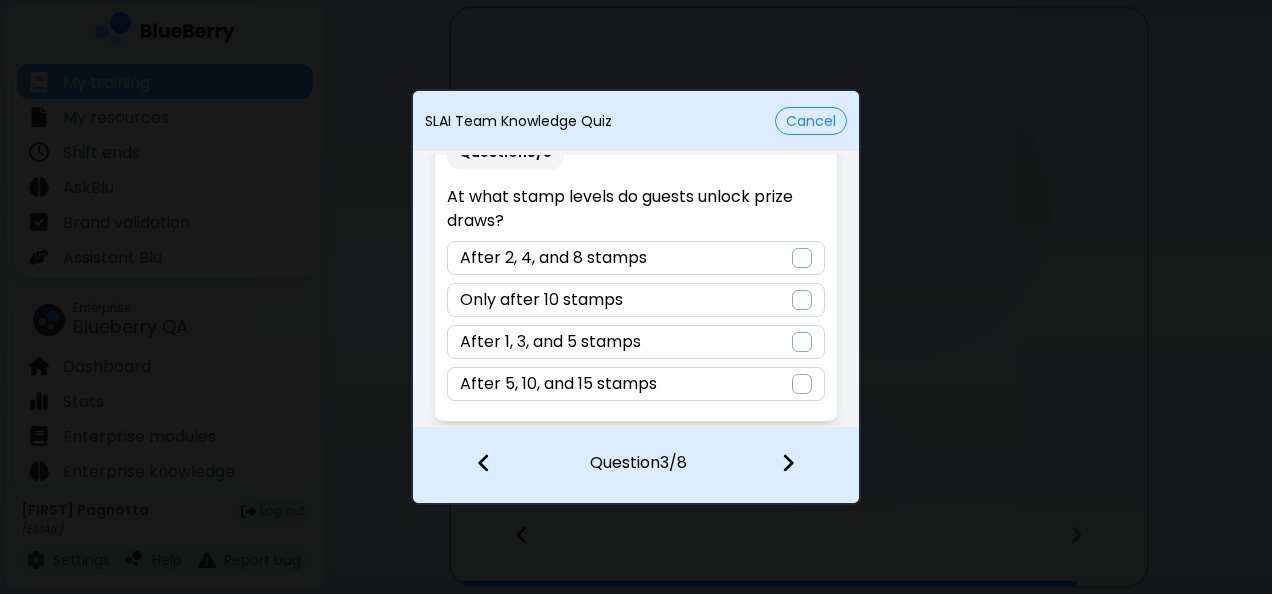 click at bounding box center (802, 342) 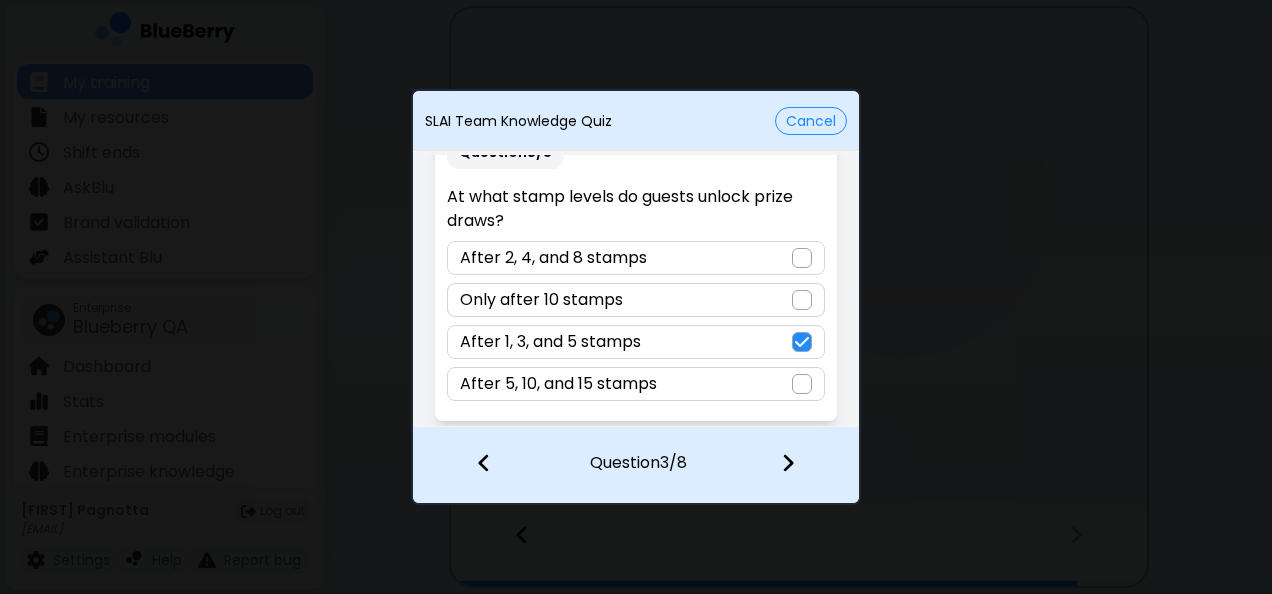 click at bounding box center [788, 463] 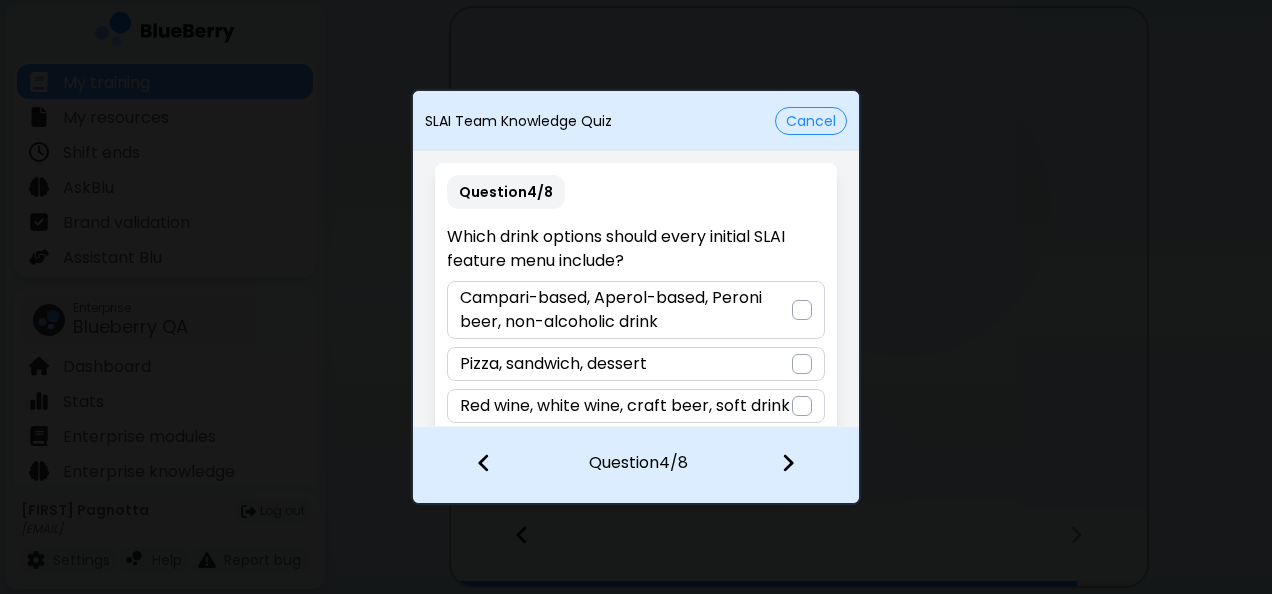 scroll, scrollTop: 0, scrollLeft: 0, axis: both 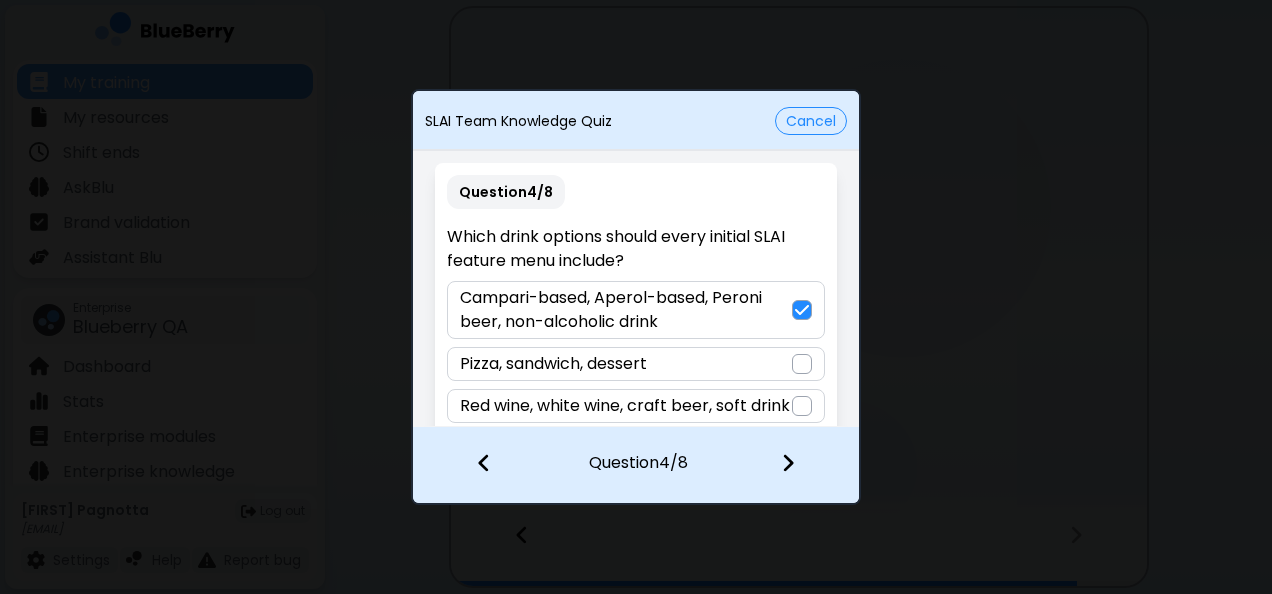 click at bounding box center (788, 463) 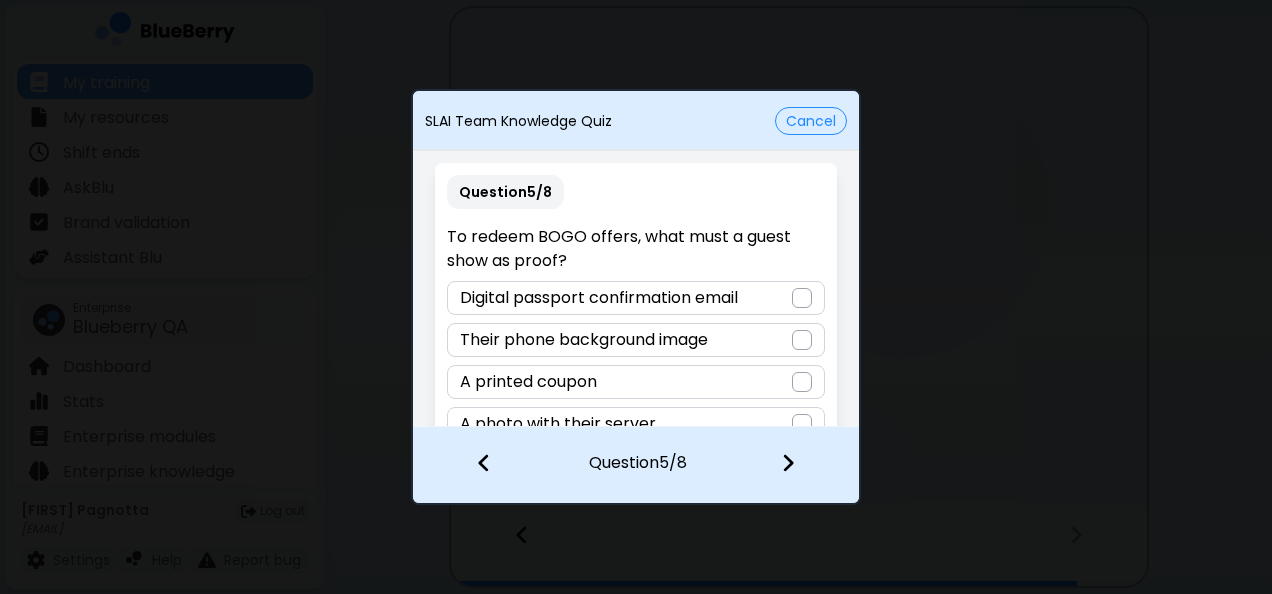drag, startPoint x: 797, startPoint y: 299, endPoint x: 784, endPoint y: 332, distance: 35.468296 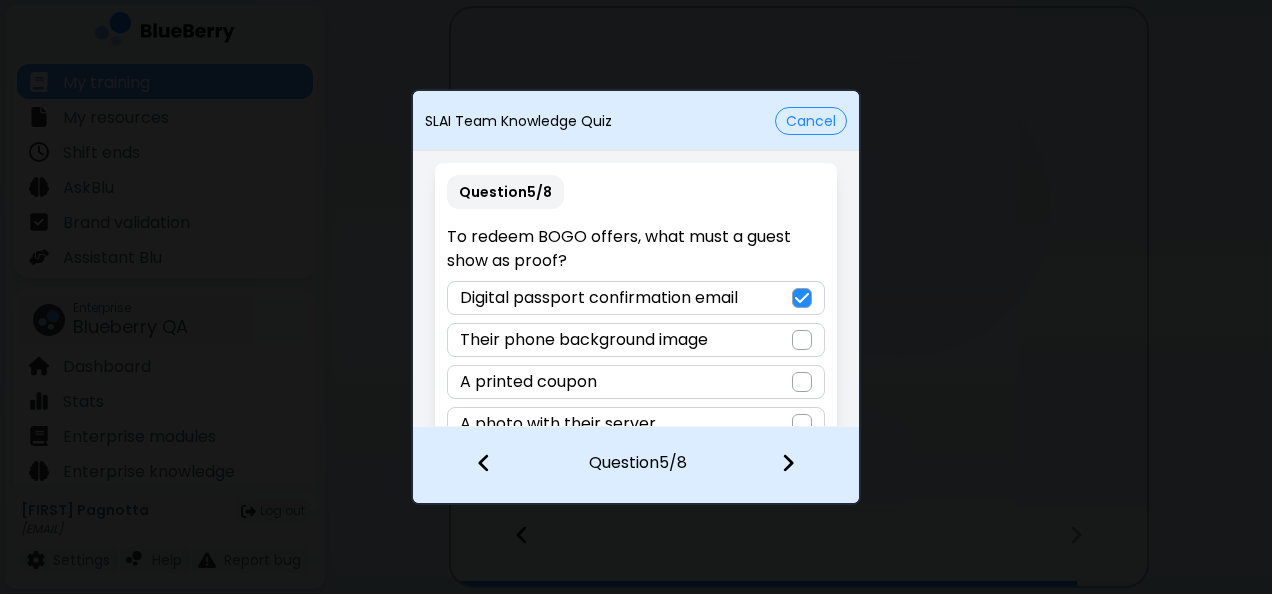 click at bounding box center [788, 463] 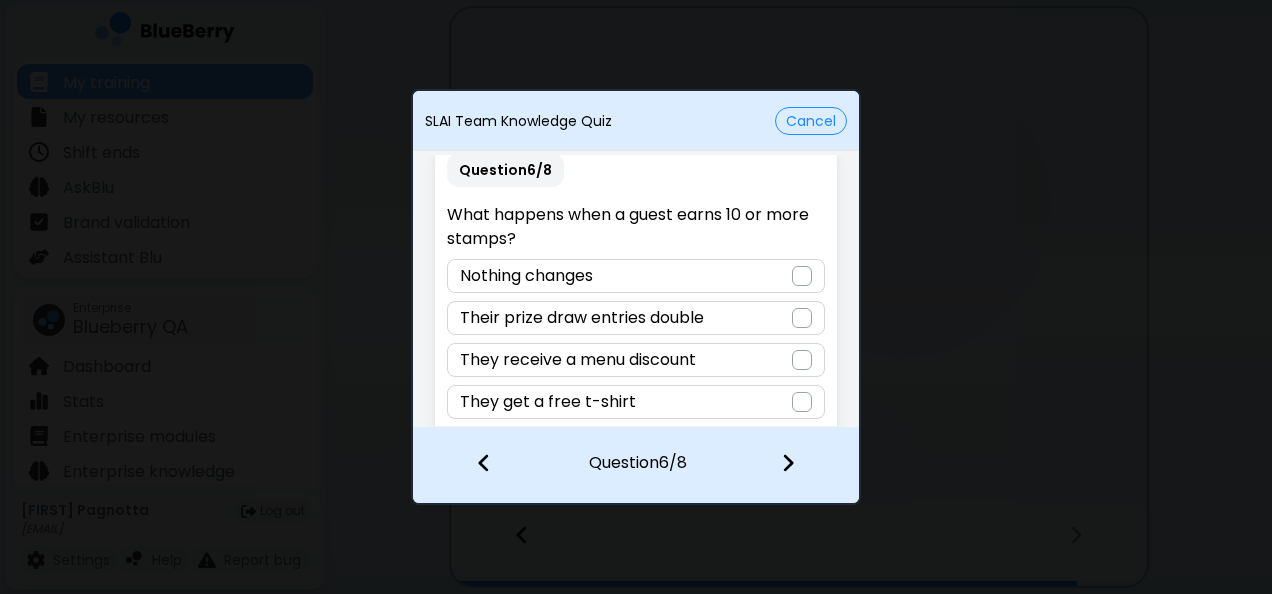 scroll, scrollTop: 40, scrollLeft: 0, axis: vertical 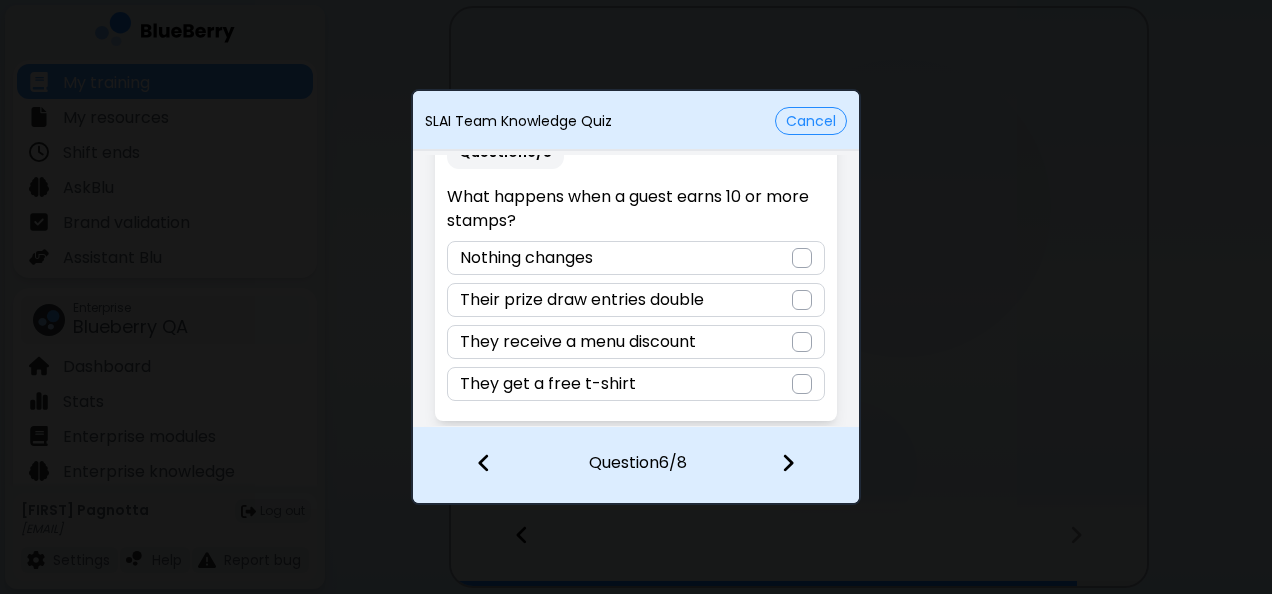 click at bounding box center (802, 300) 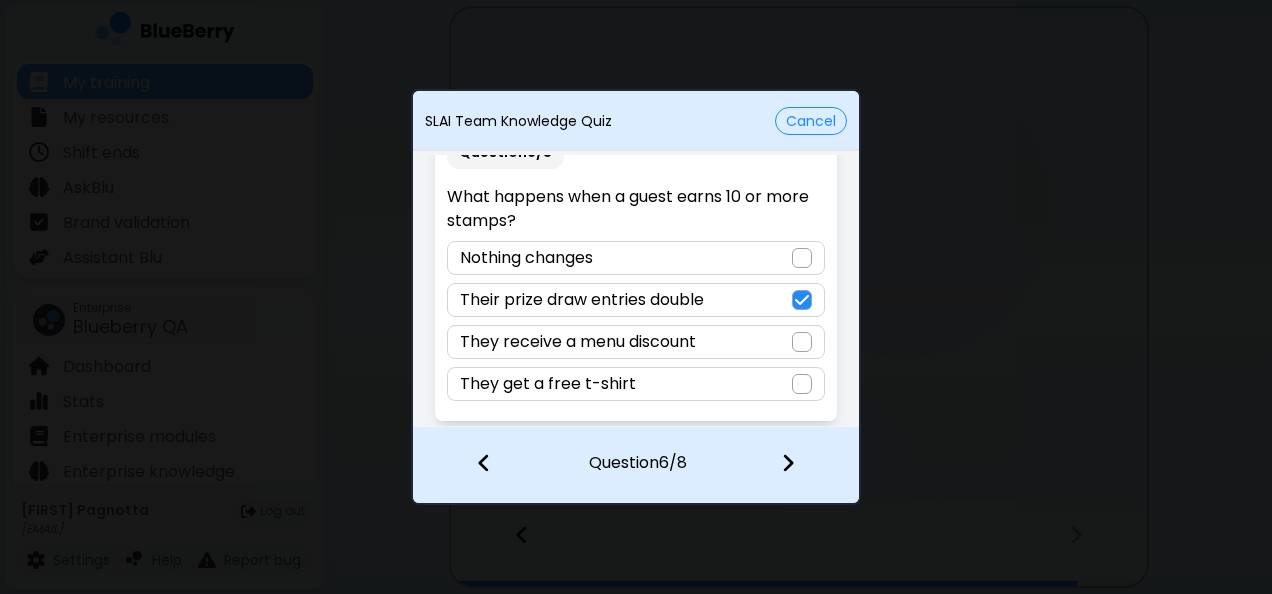 click at bounding box center [788, 463] 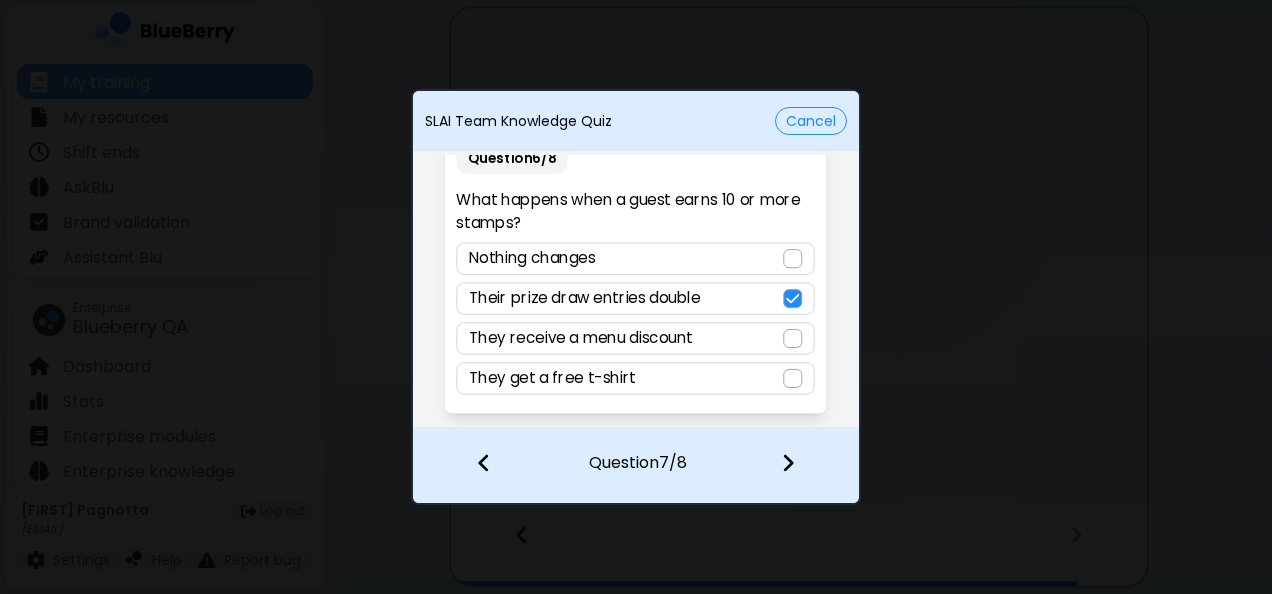scroll, scrollTop: 14, scrollLeft: 0, axis: vertical 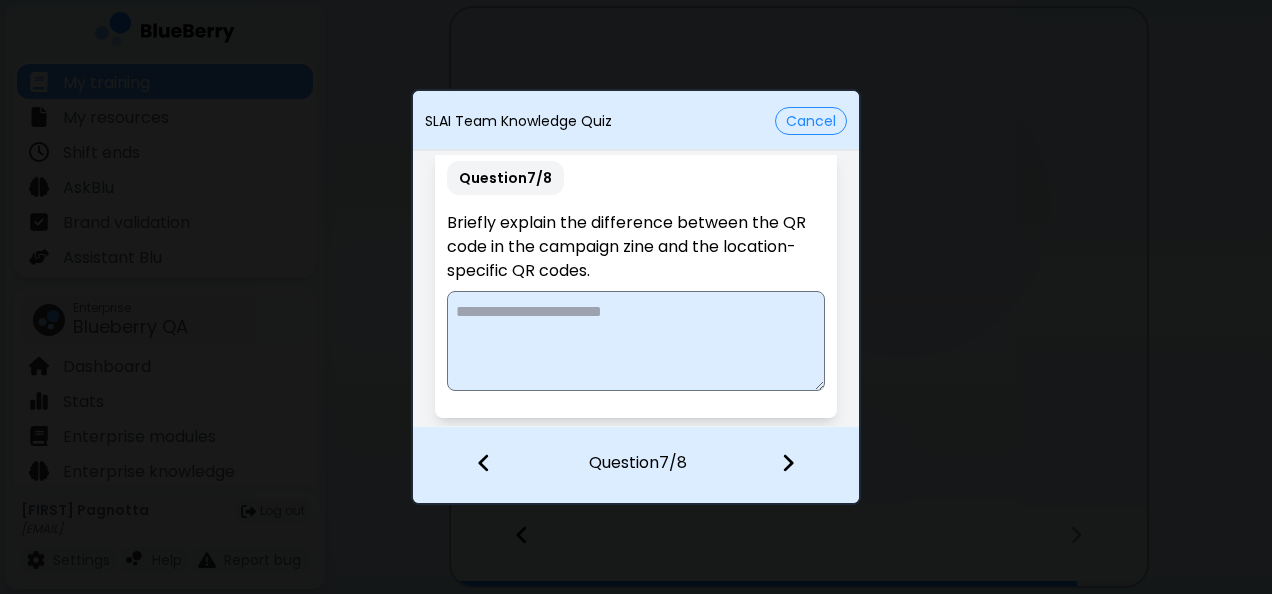 click at bounding box center [635, 341] 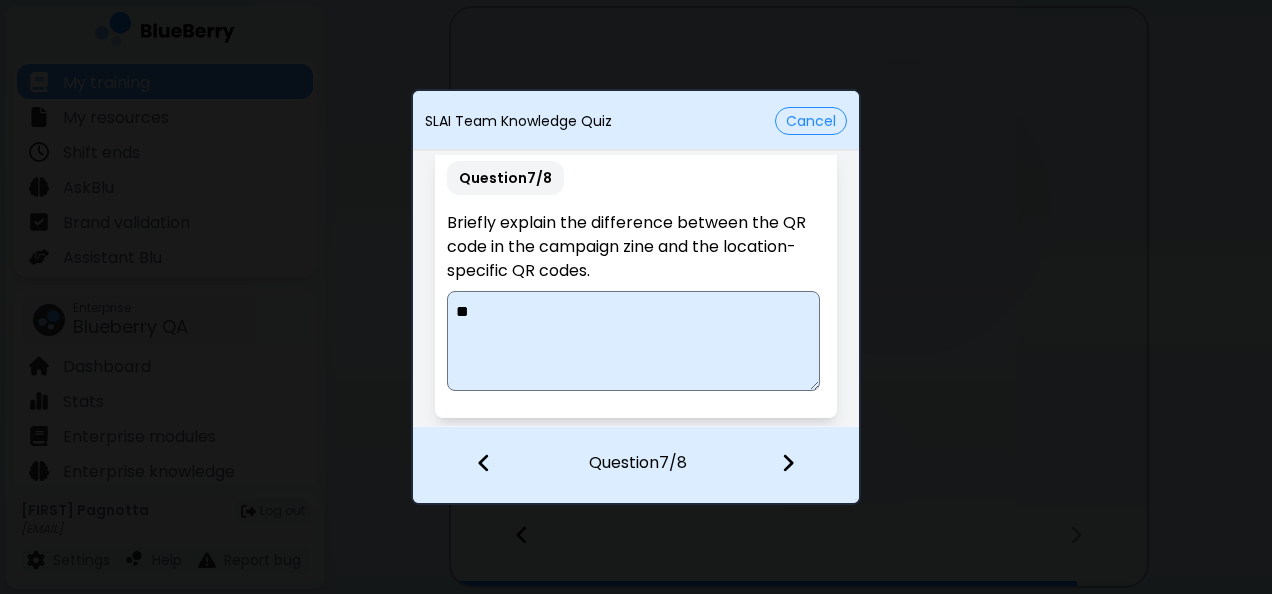 type on "*" 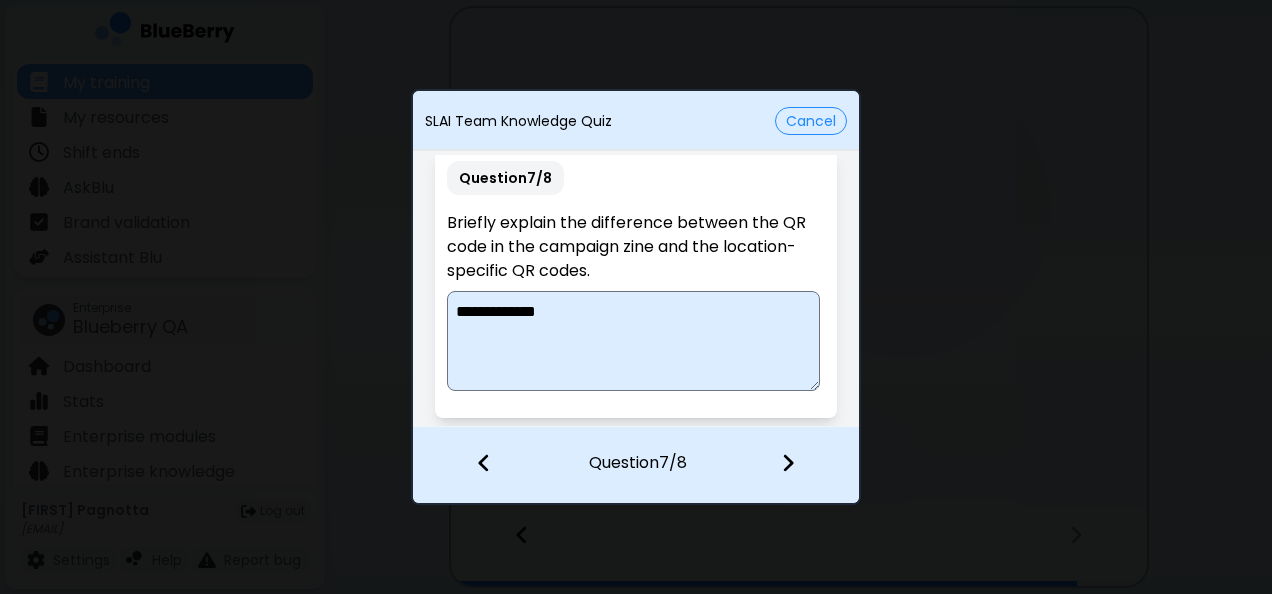 type on "**********" 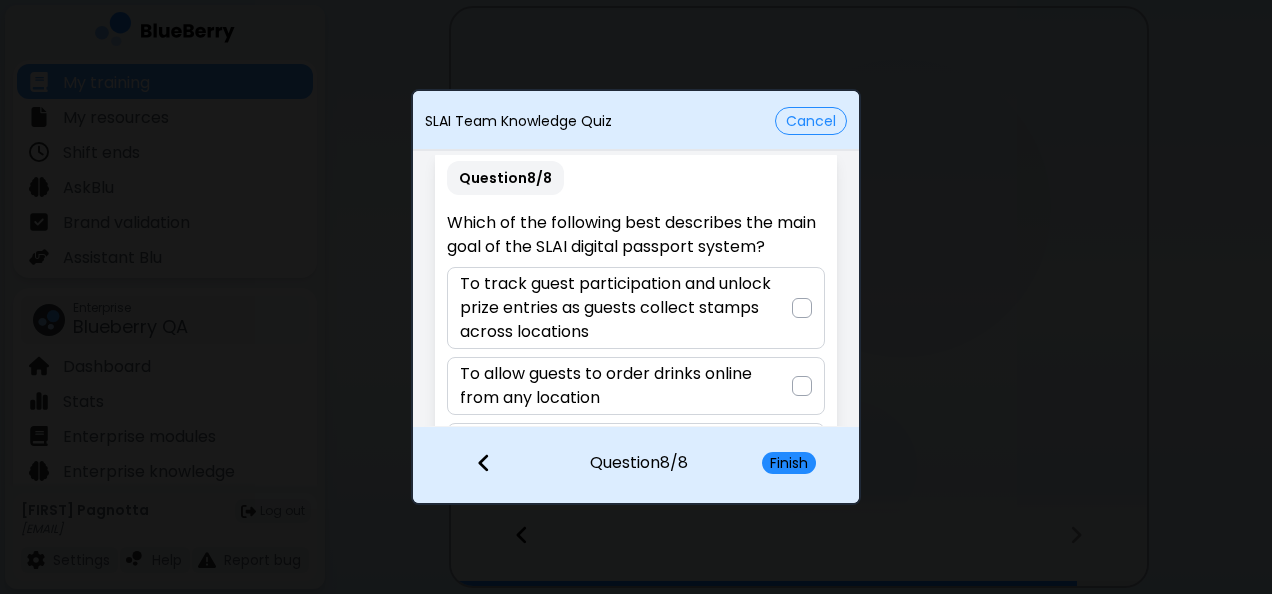 click at bounding box center (802, 308) 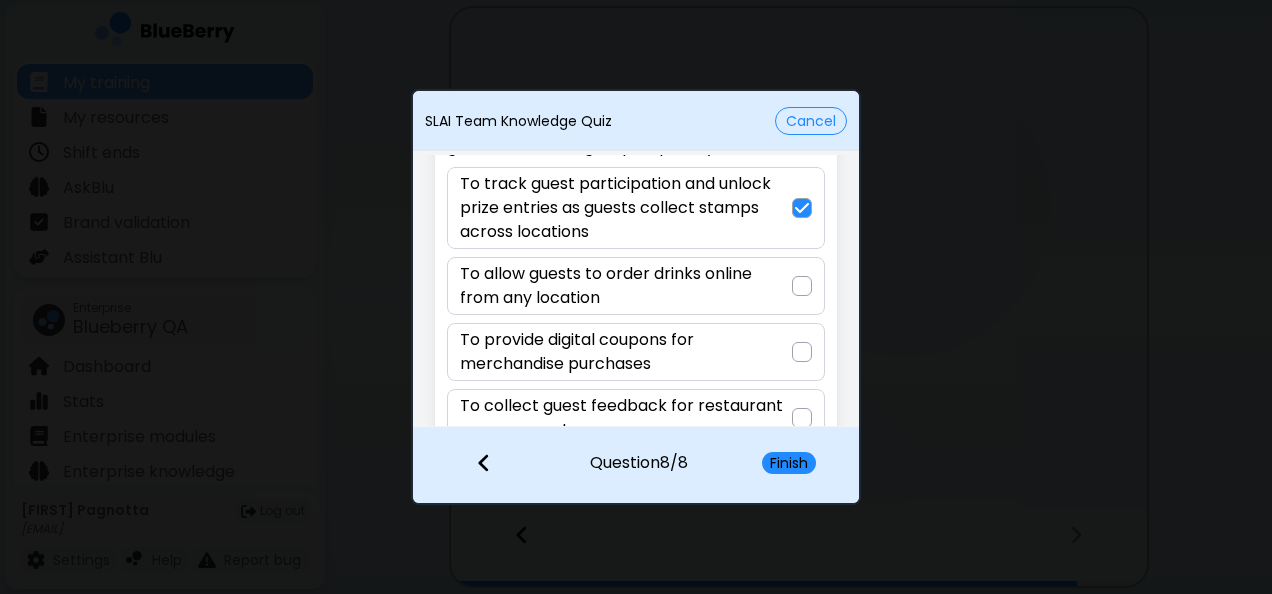 scroll, scrollTop: 160, scrollLeft: 0, axis: vertical 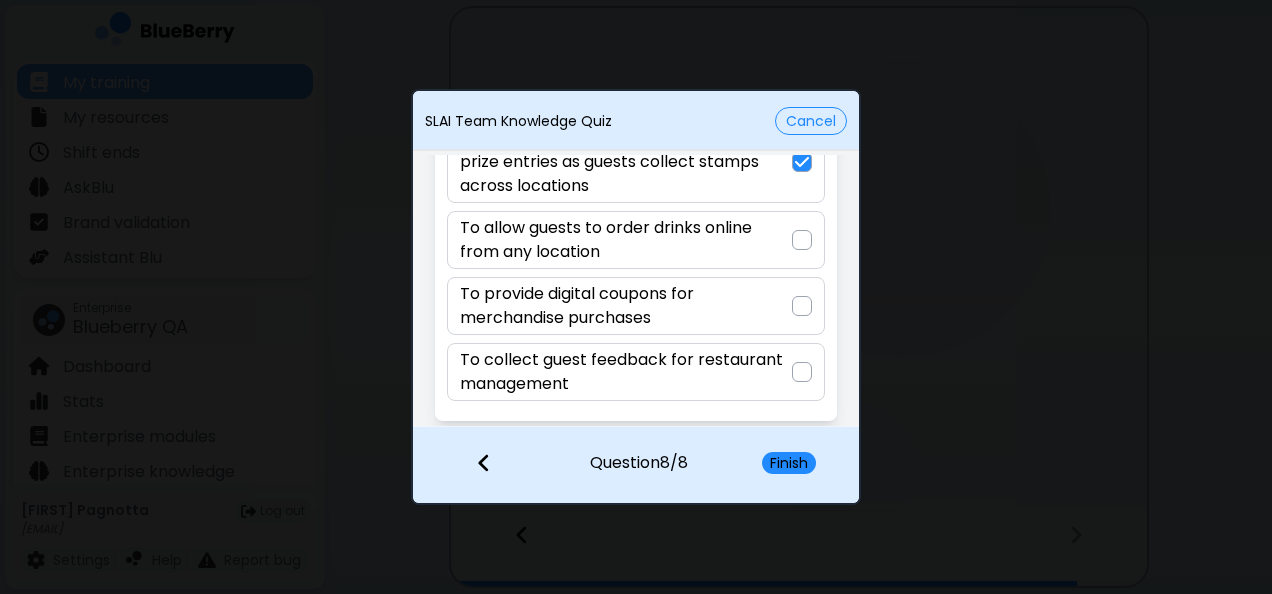 click on "Finish" at bounding box center [789, 463] 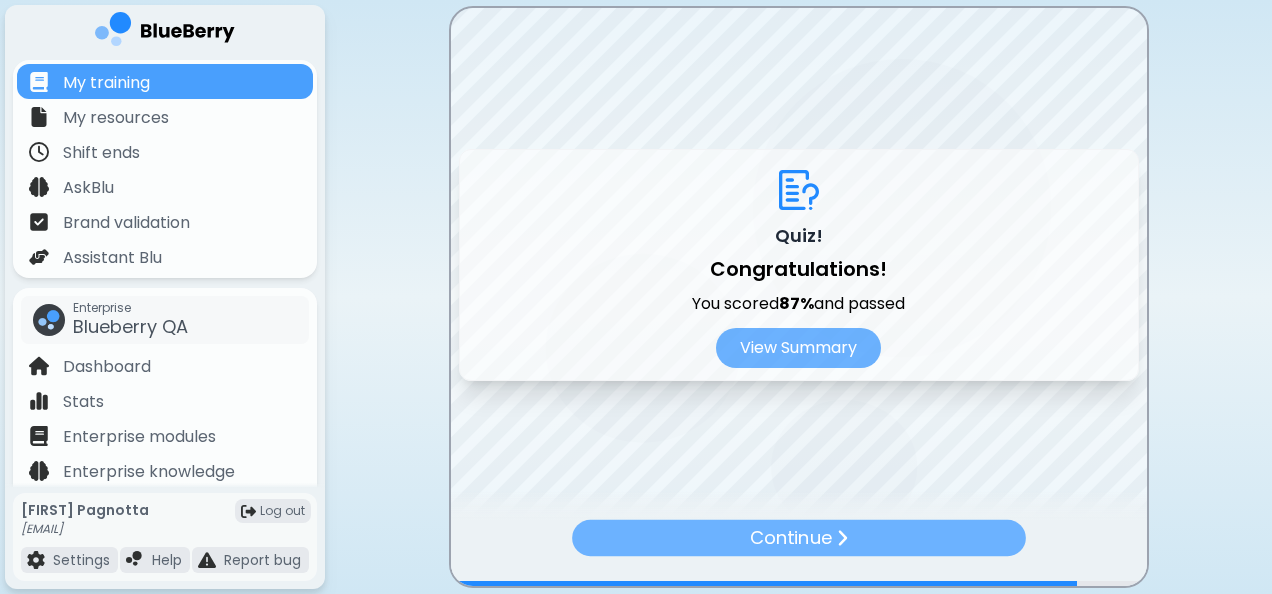 click on "Continue" at bounding box center (791, 538) 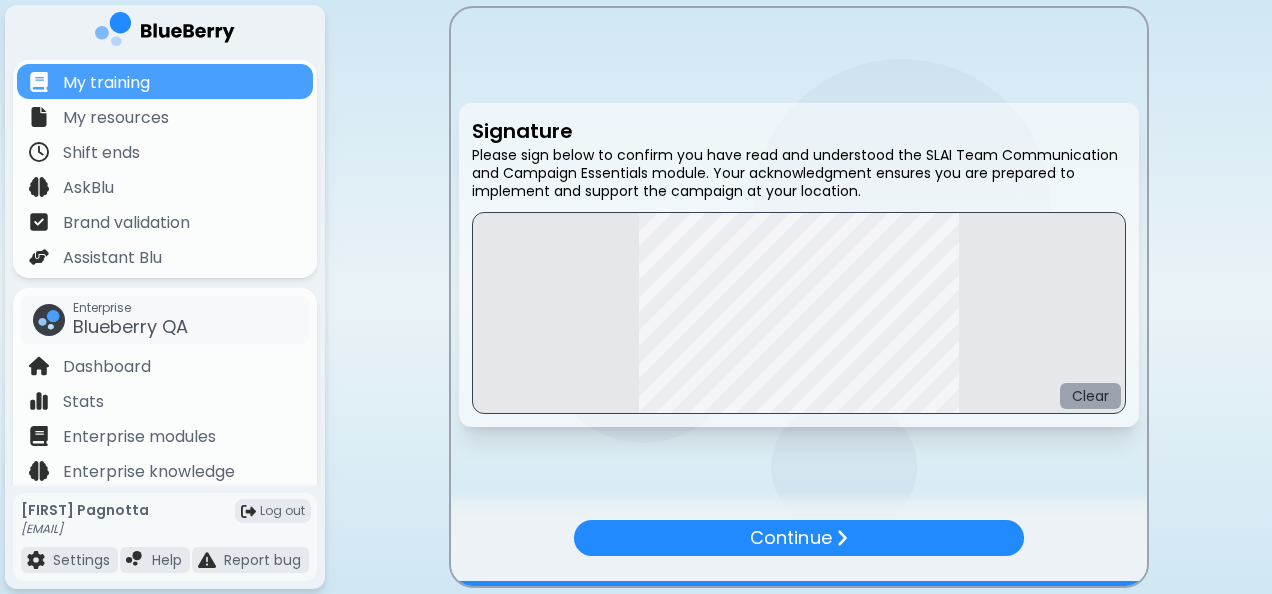 click on "Clear" at bounding box center [1090, 396] 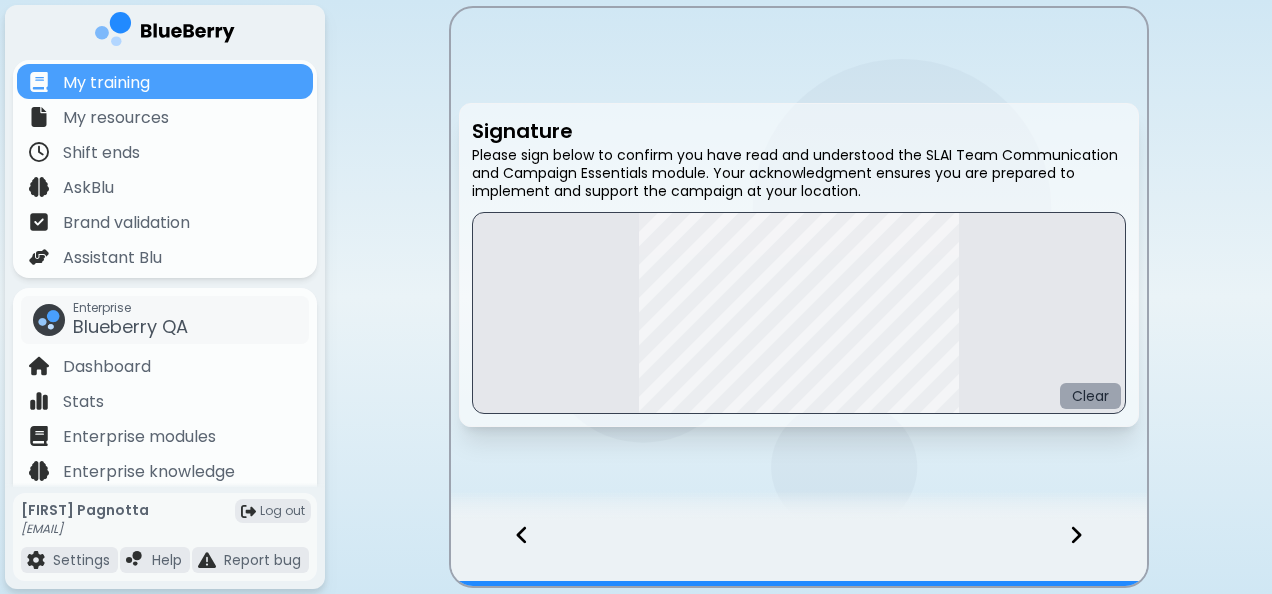 click on "Clear" at bounding box center (1090, 396) 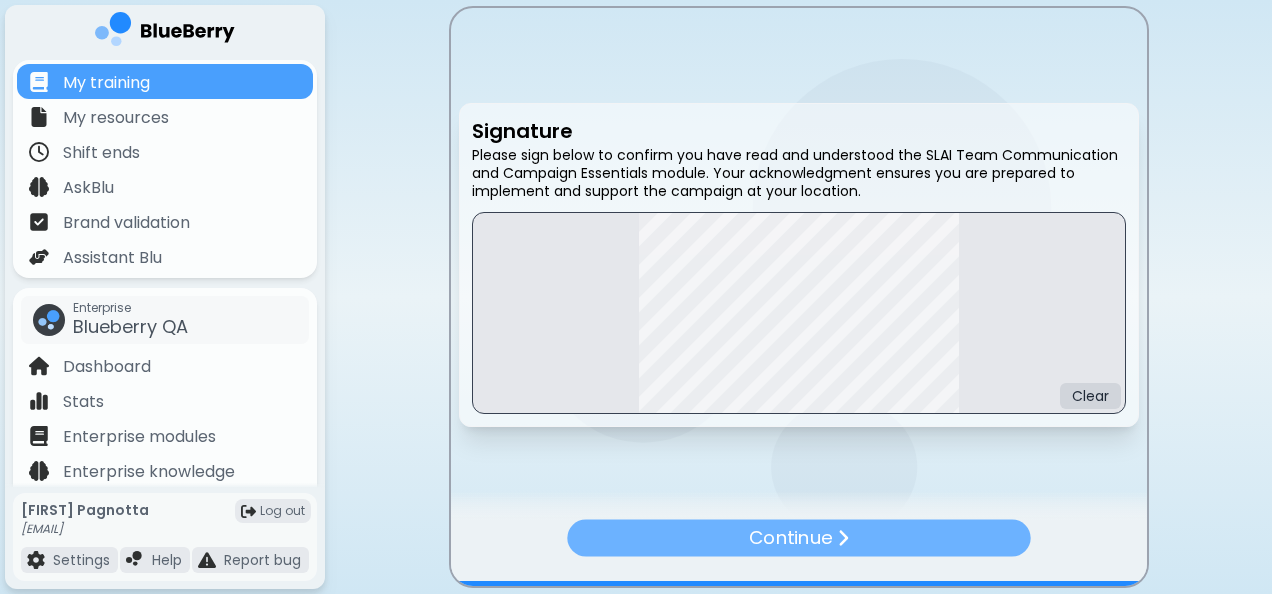 click on "Continue" at bounding box center (790, 538) 